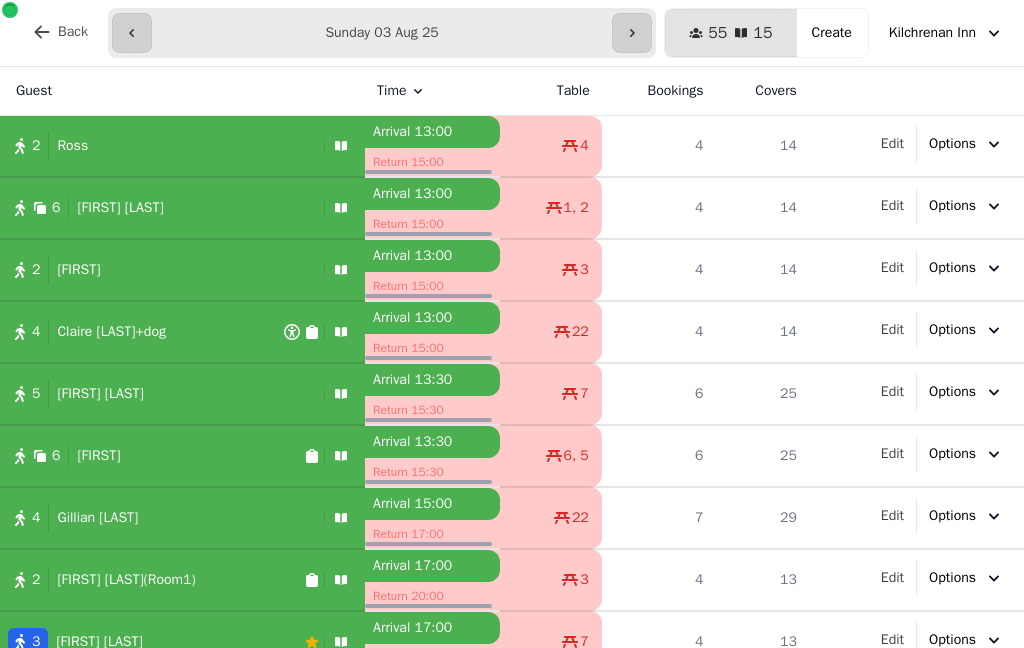 select on "**********" 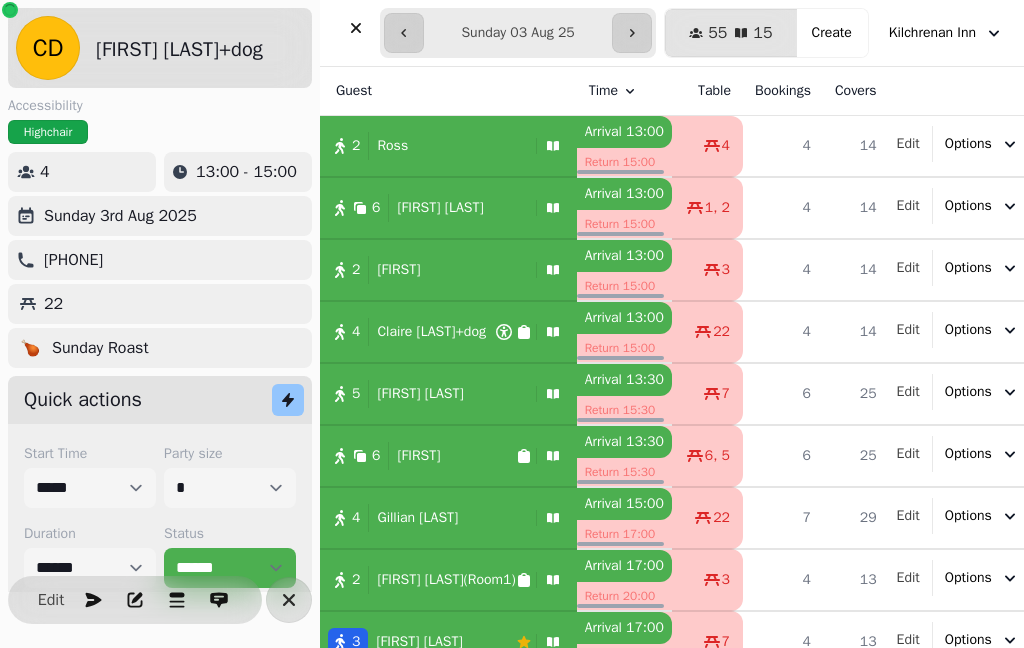 select on "**********" 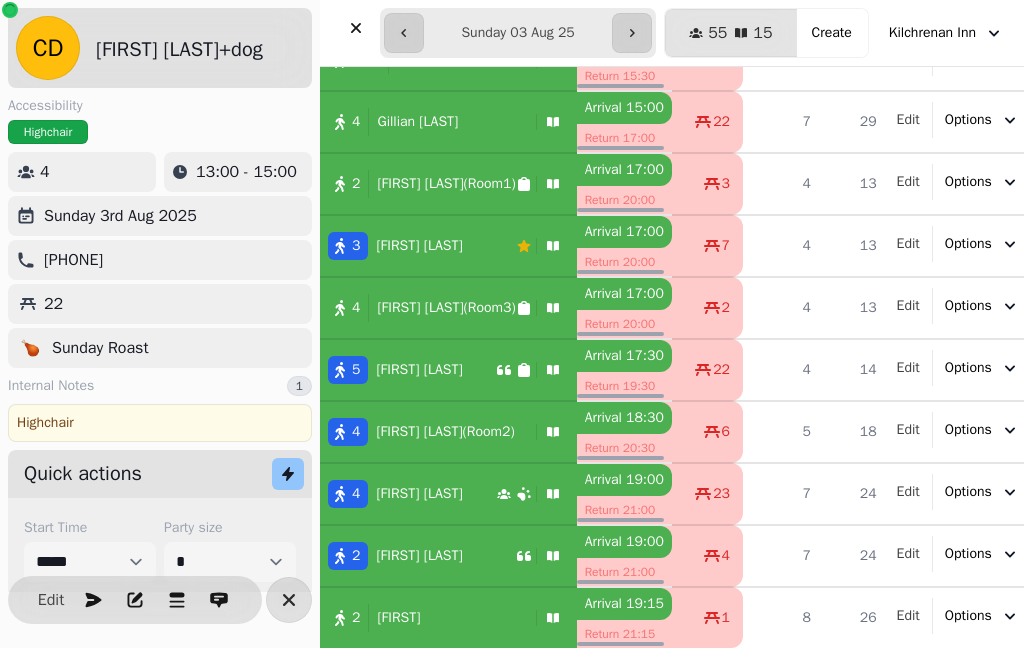 scroll, scrollTop: 0, scrollLeft: 0, axis: both 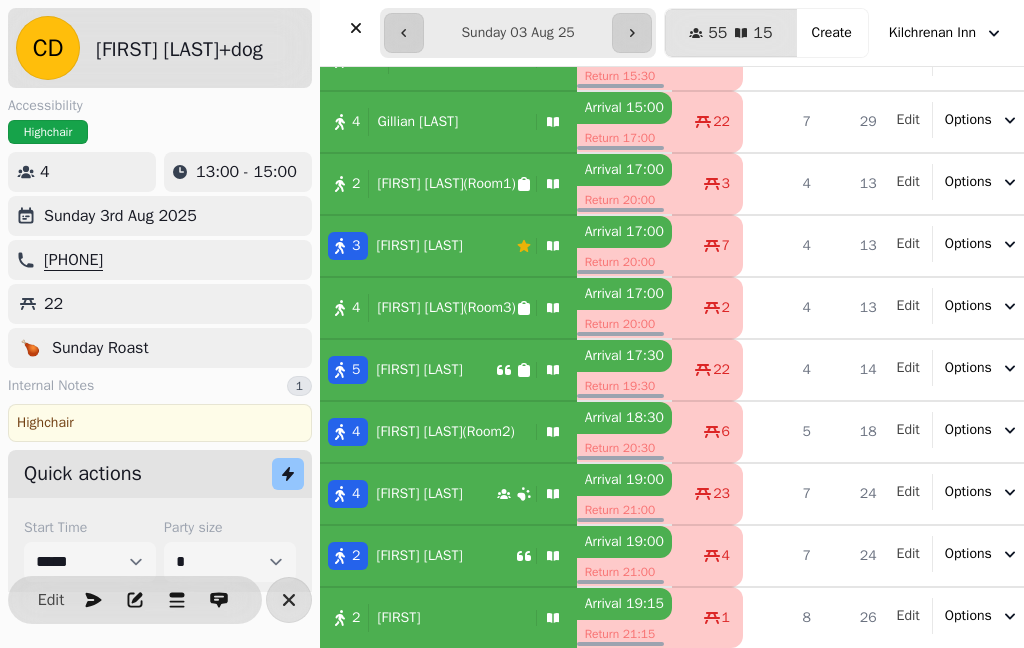 click at bounding box center (356, 28) 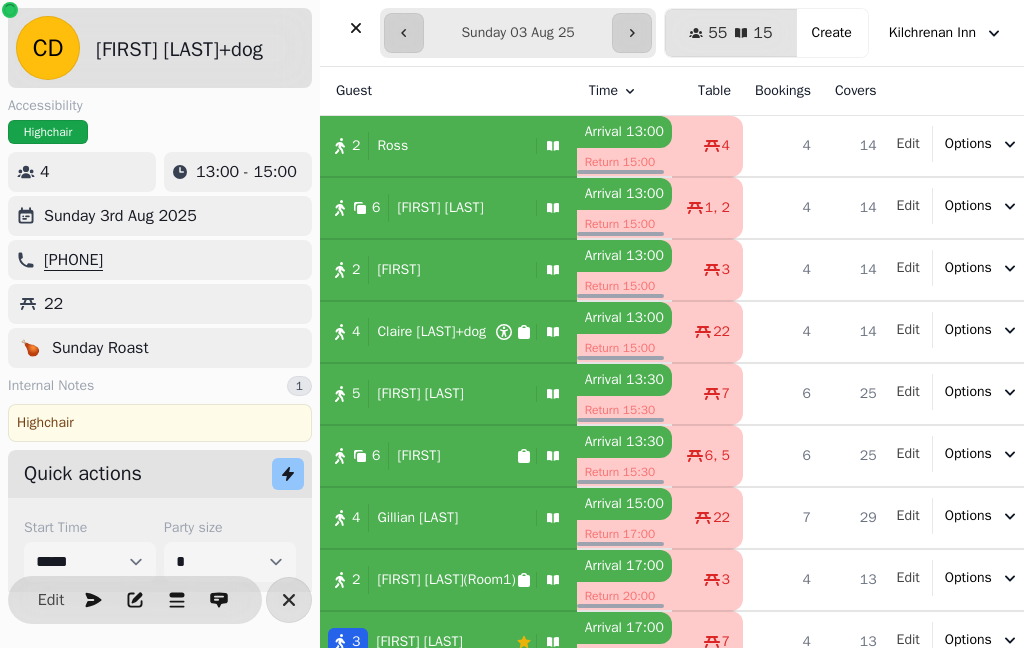 scroll, scrollTop: 396, scrollLeft: 0, axis: vertical 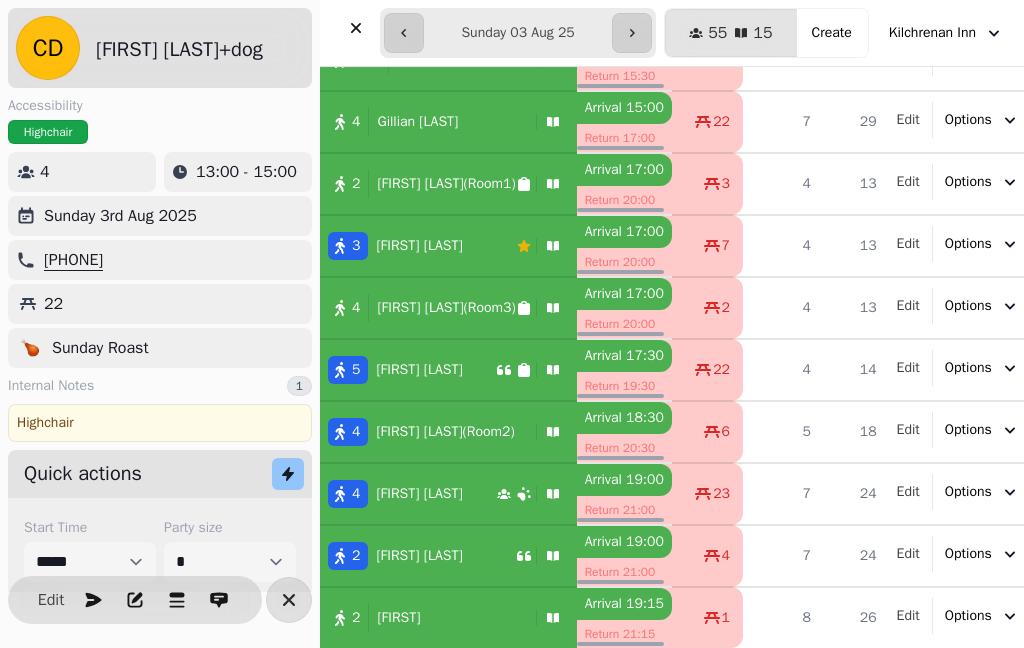 click 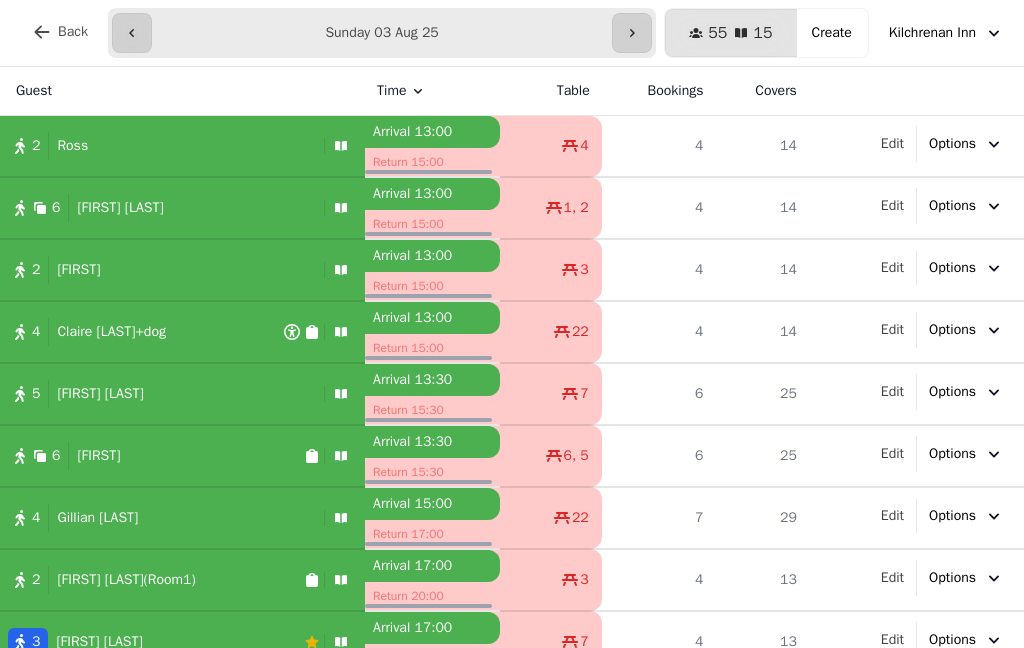 scroll, scrollTop: 0, scrollLeft: 0, axis: both 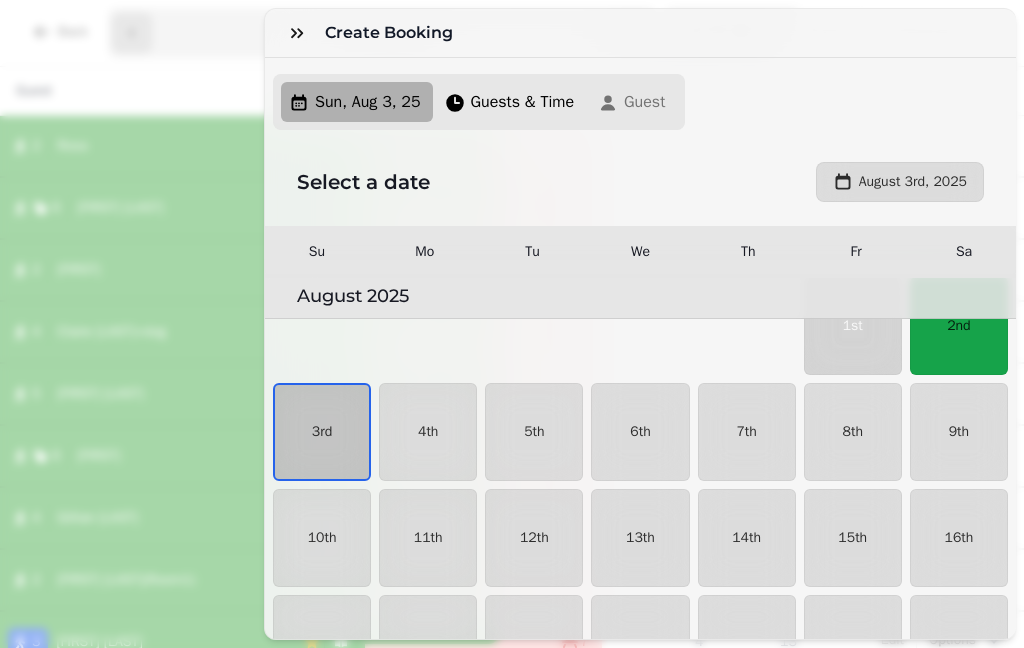 click on "3rd" at bounding box center (322, 432) 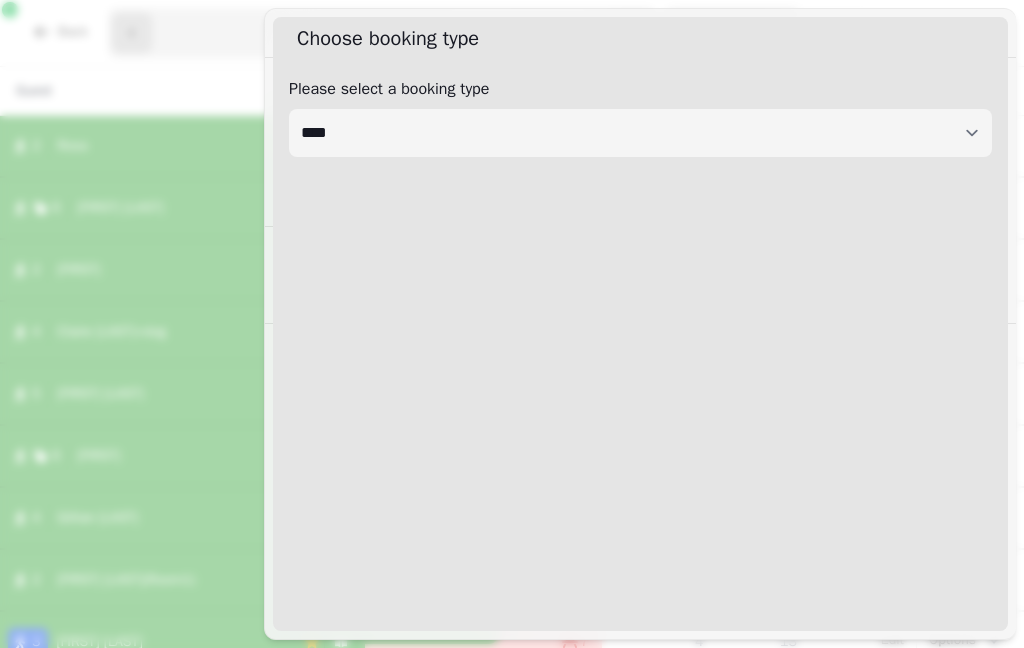 select on "****" 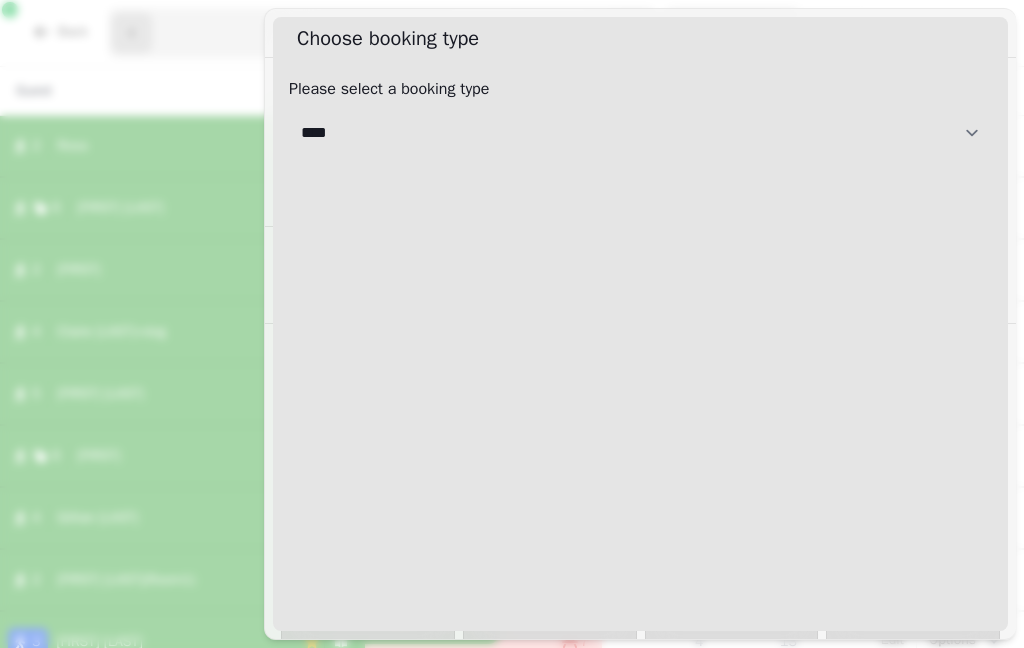 click on "**********" at bounding box center (640, 133) 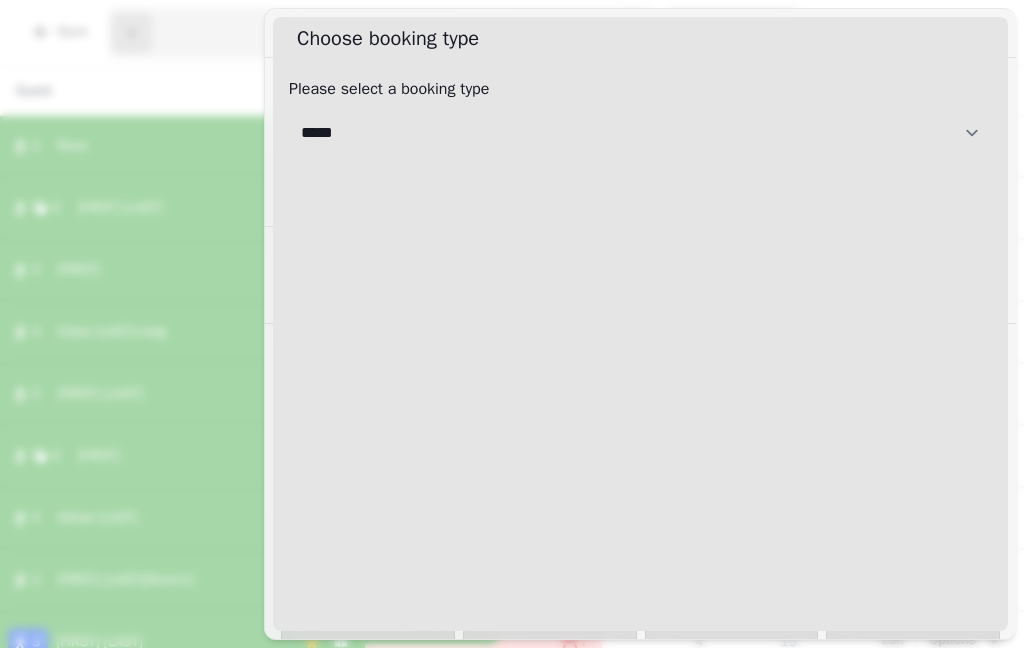 select on "**********" 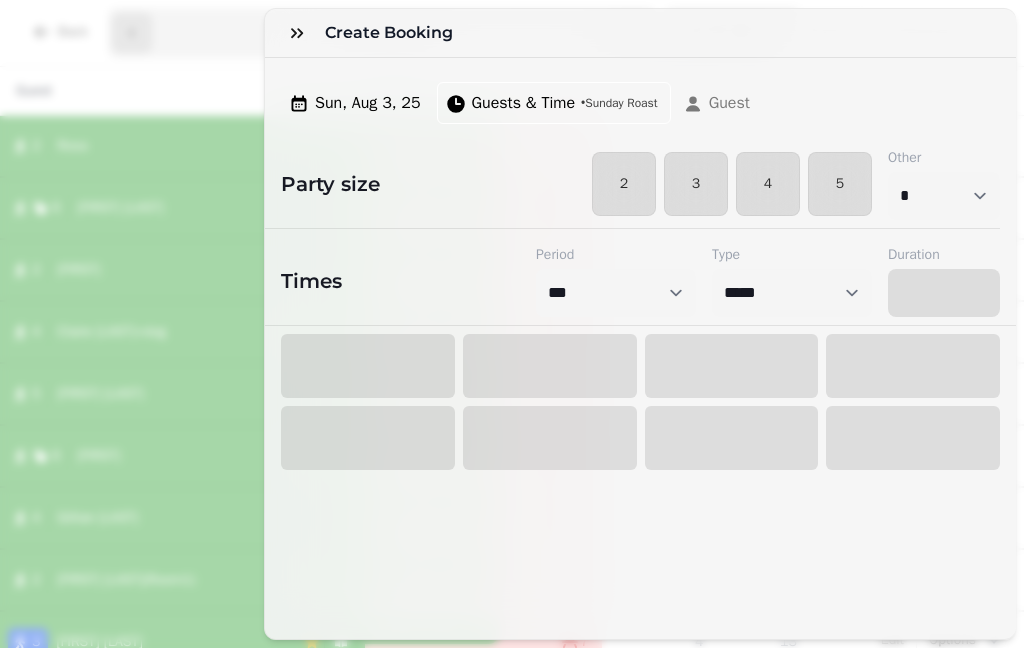 select on "****" 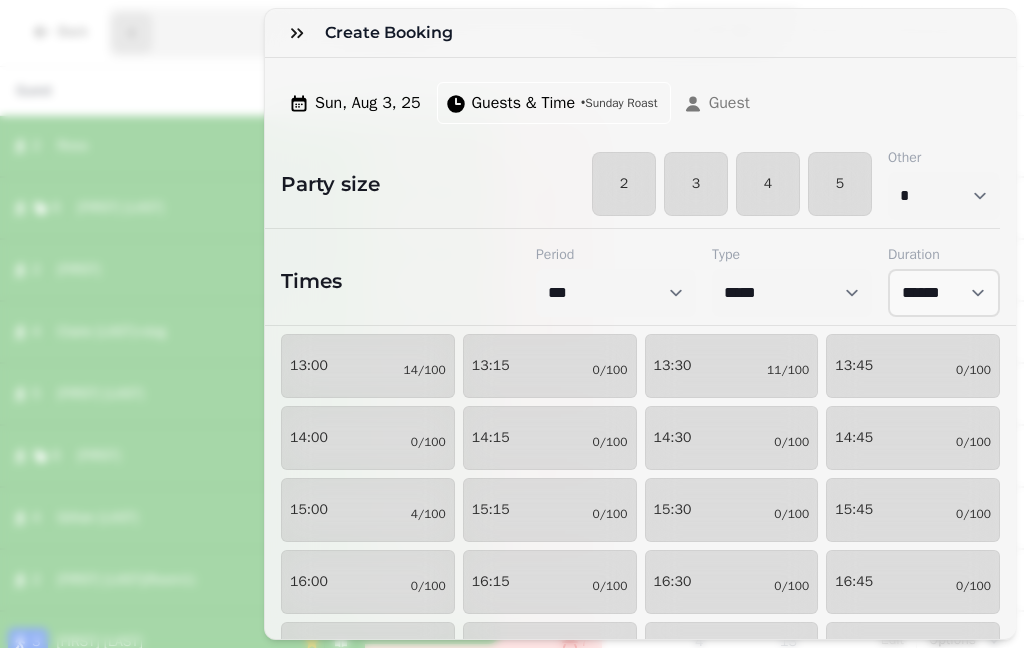click on "2" at bounding box center [624, 184] 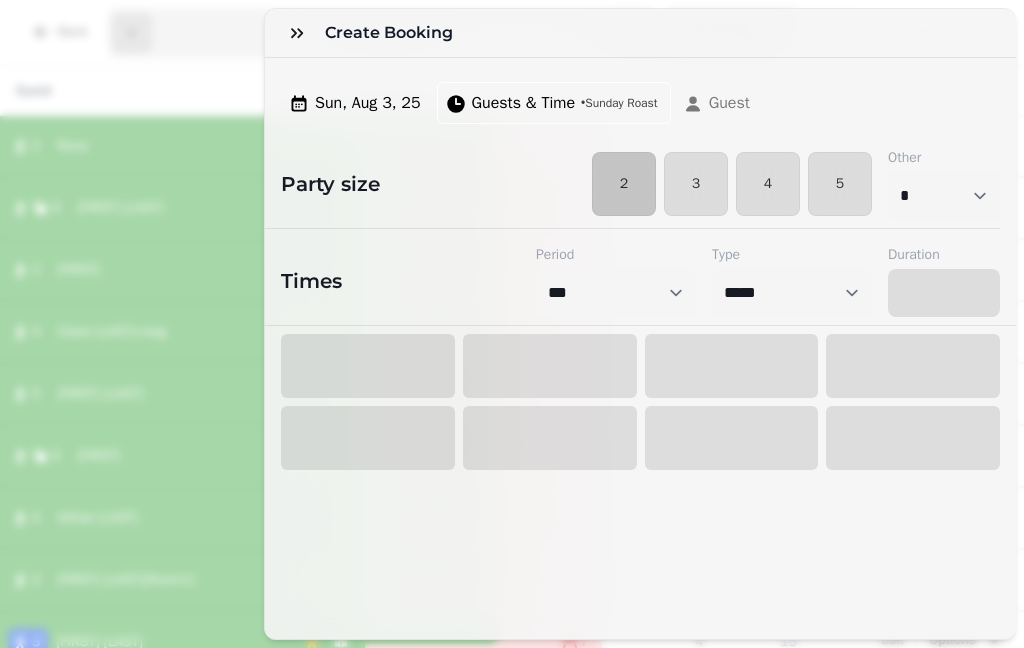 select on "****" 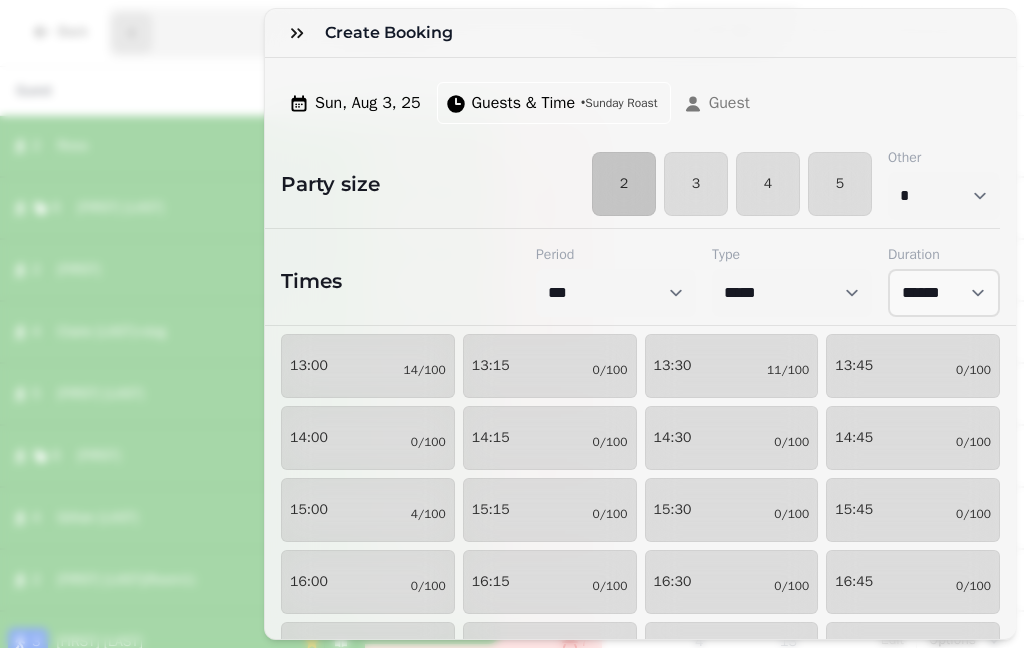 click on "15:30 0/100" at bounding box center (732, 510) 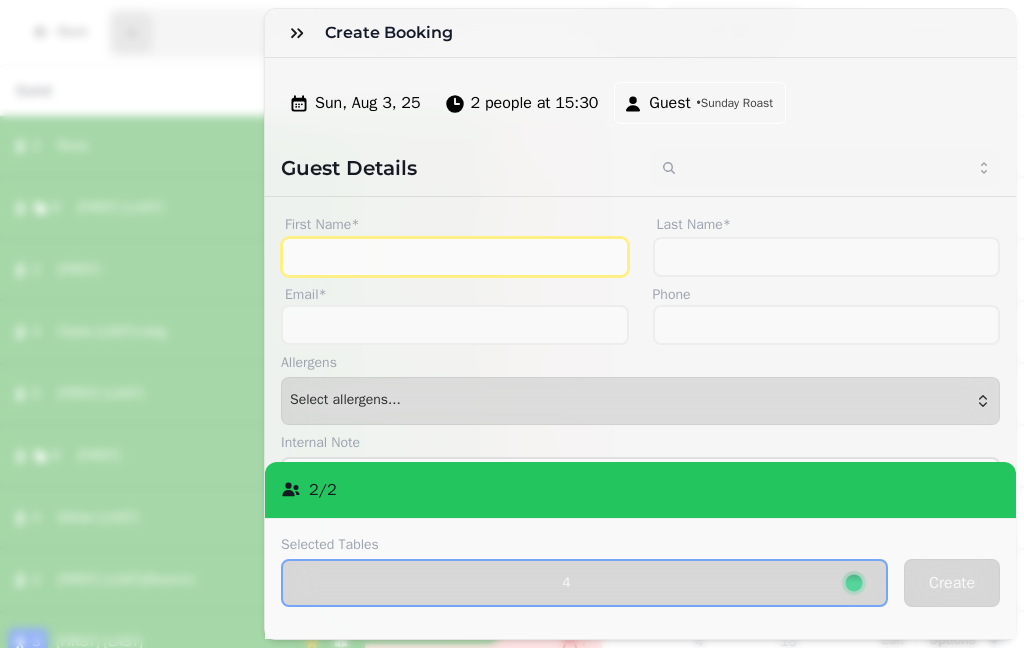 click on "First Name*" at bounding box center [455, 257] 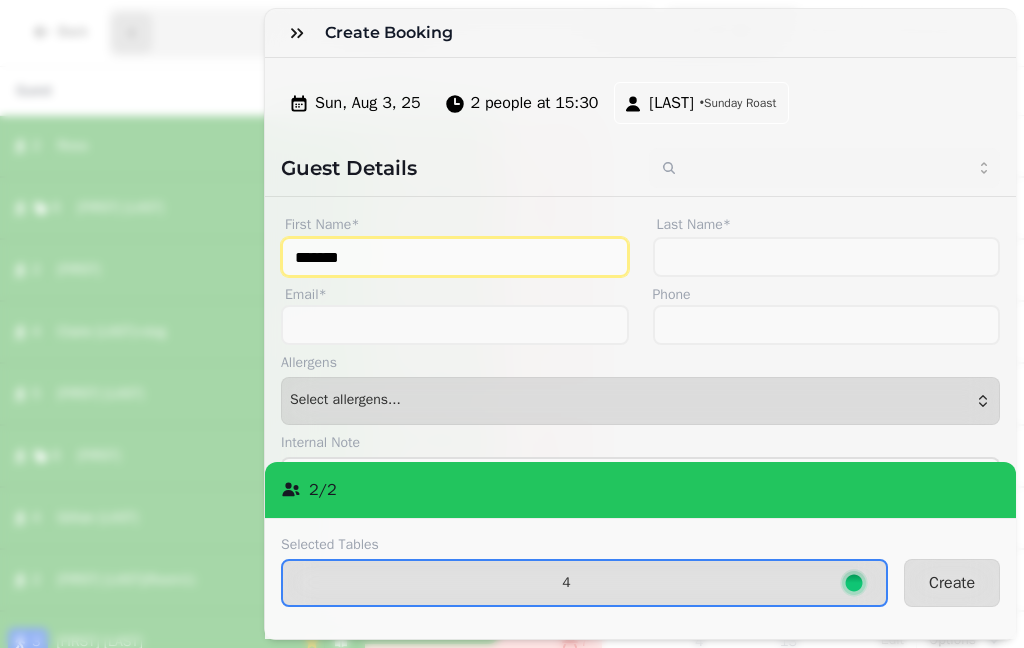 type on "*******" 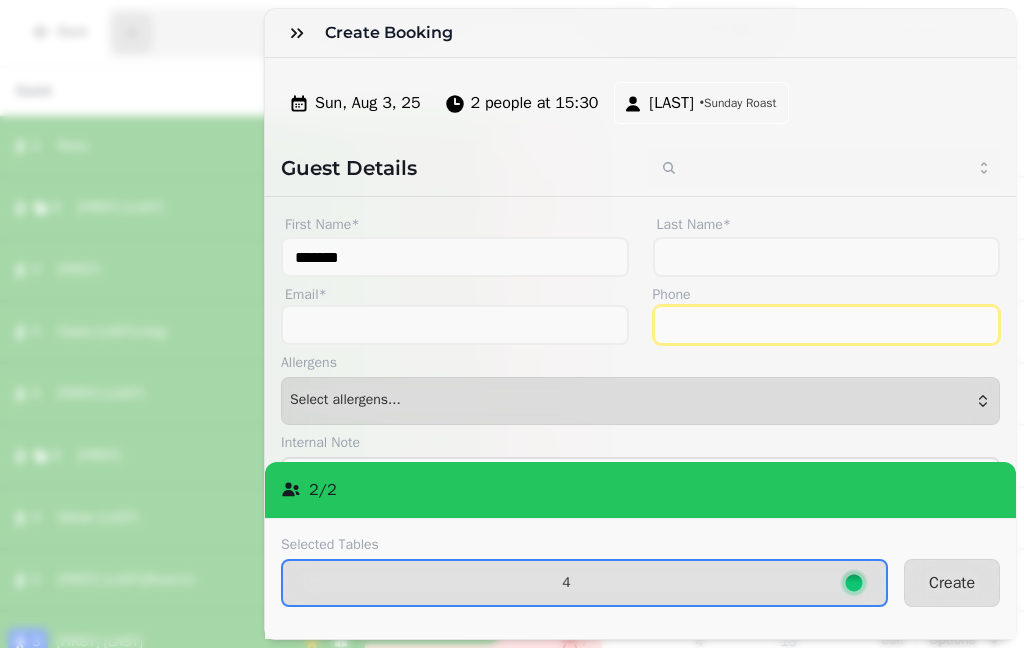 click on "Phone" at bounding box center (827, 325) 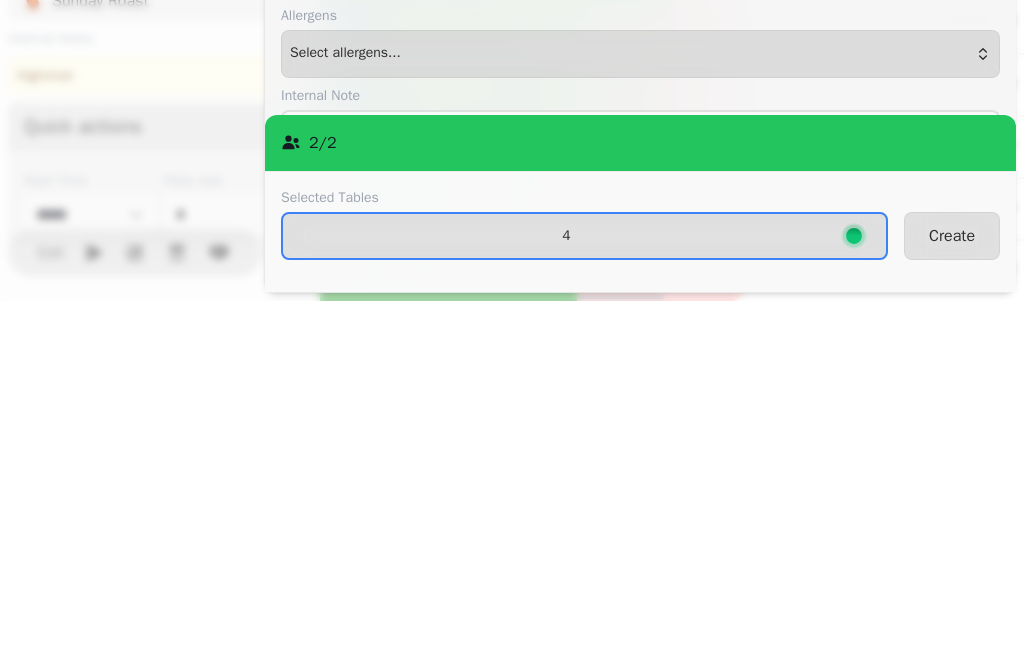 scroll, scrollTop: 396, scrollLeft: 0, axis: vertical 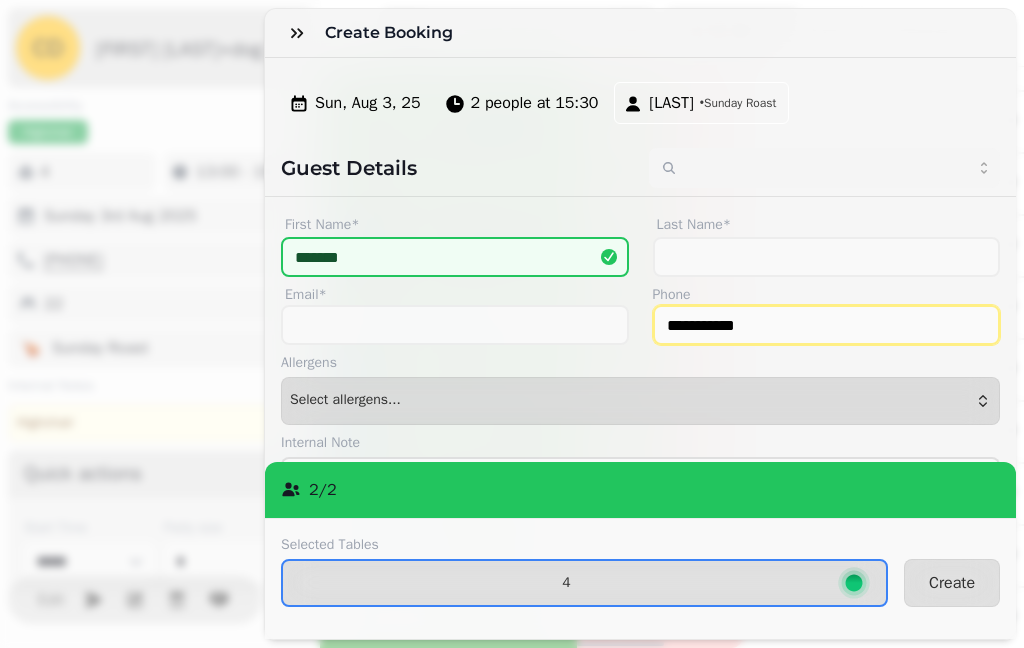 type on "**********" 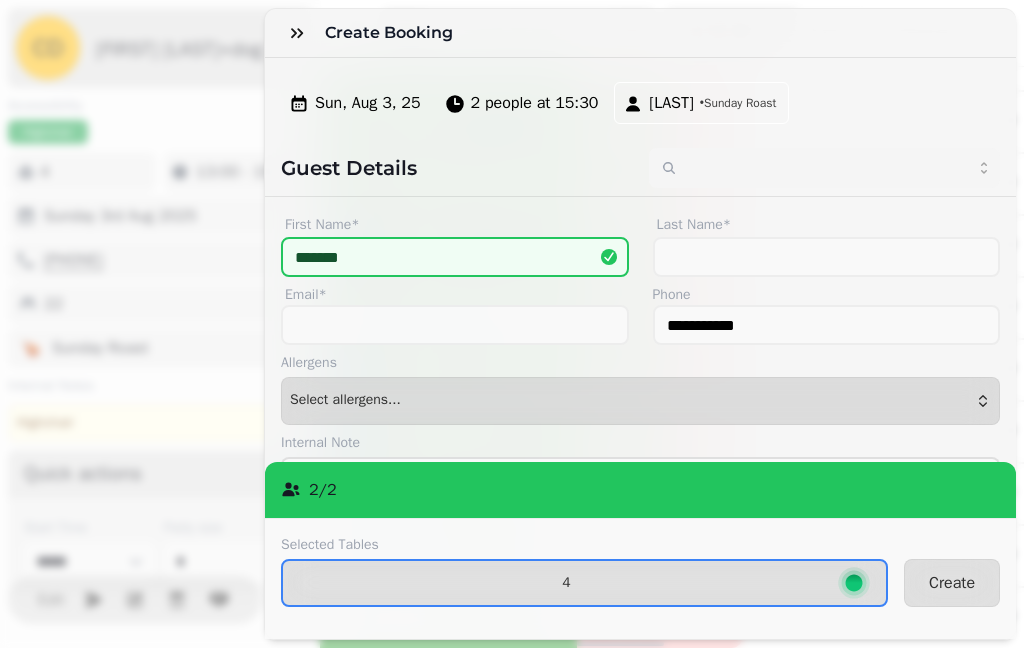 click on "Create" at bounding box center (952, 583) 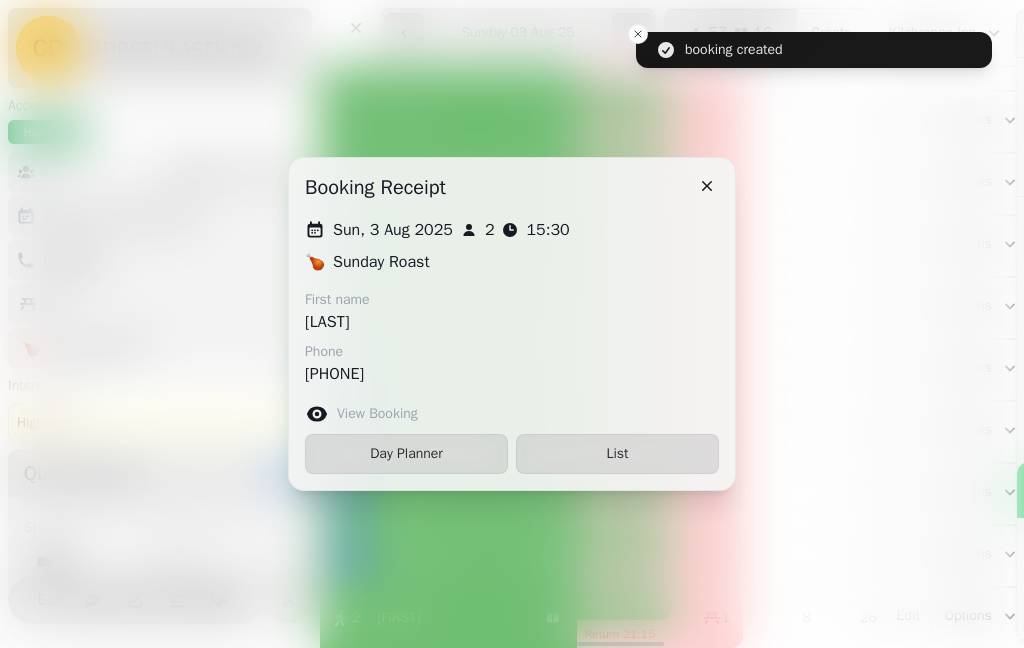 scroll, scrollTop: 493, scrollLeft: 0, axis: vertical 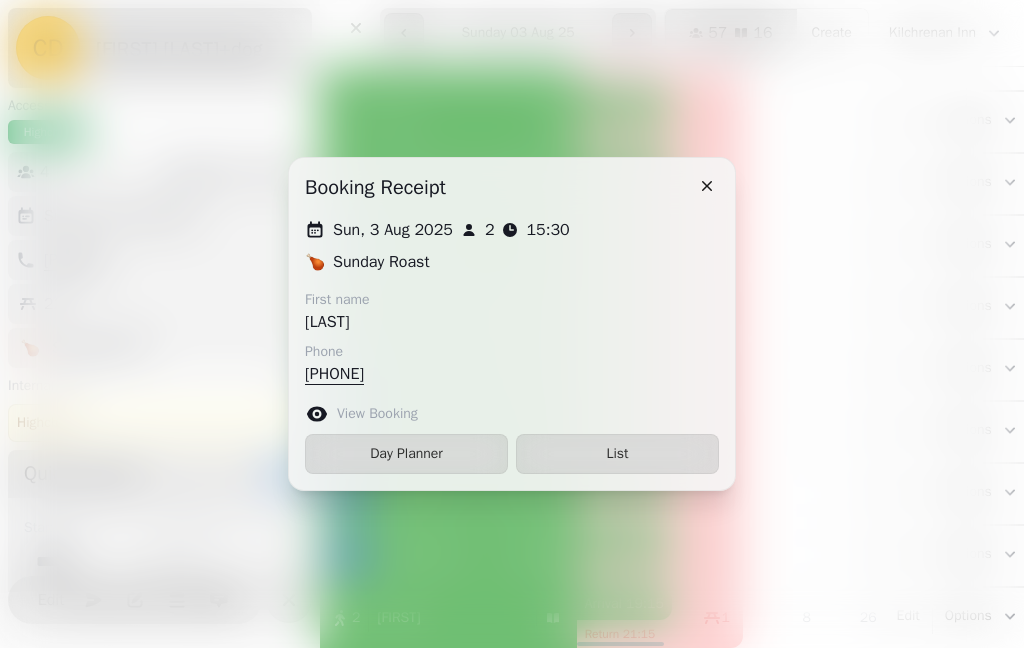 click 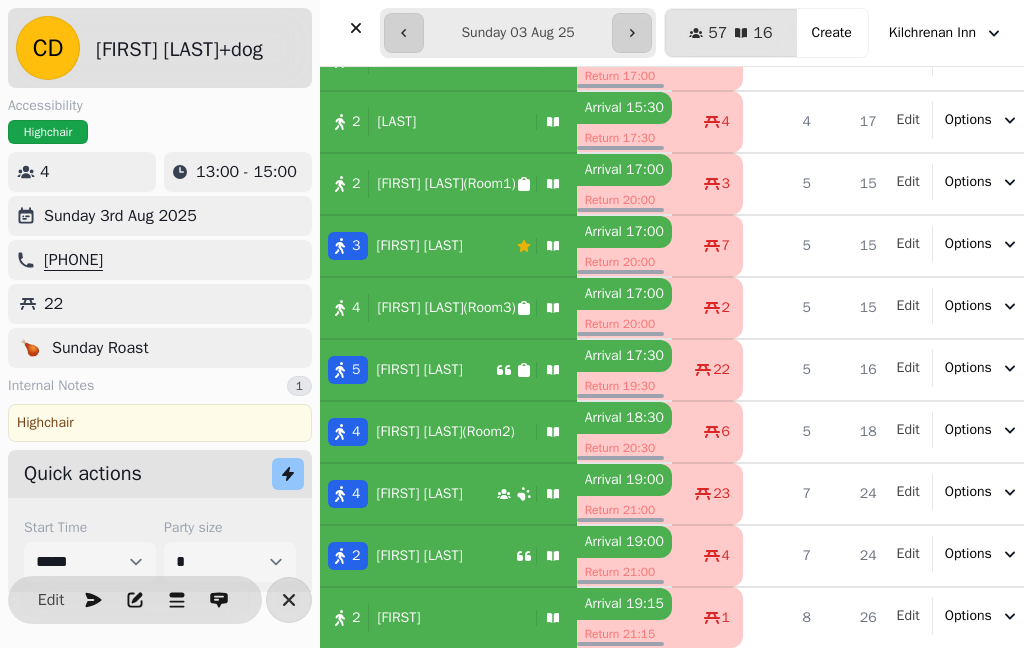 click 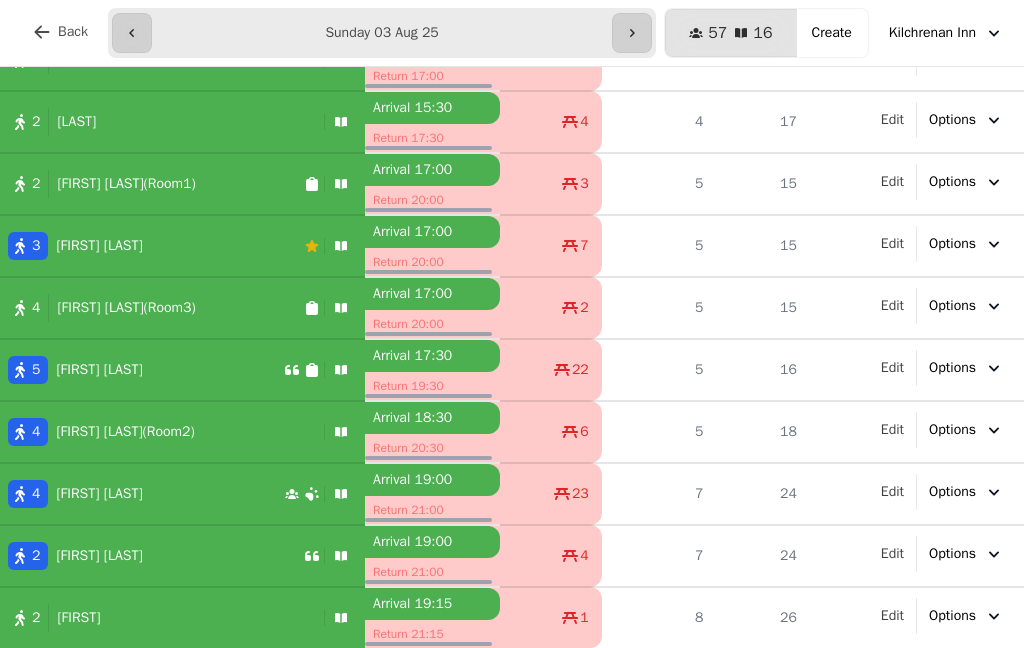 scroll, scrollTop: 458, scrollLeft: 0, axis: vertical 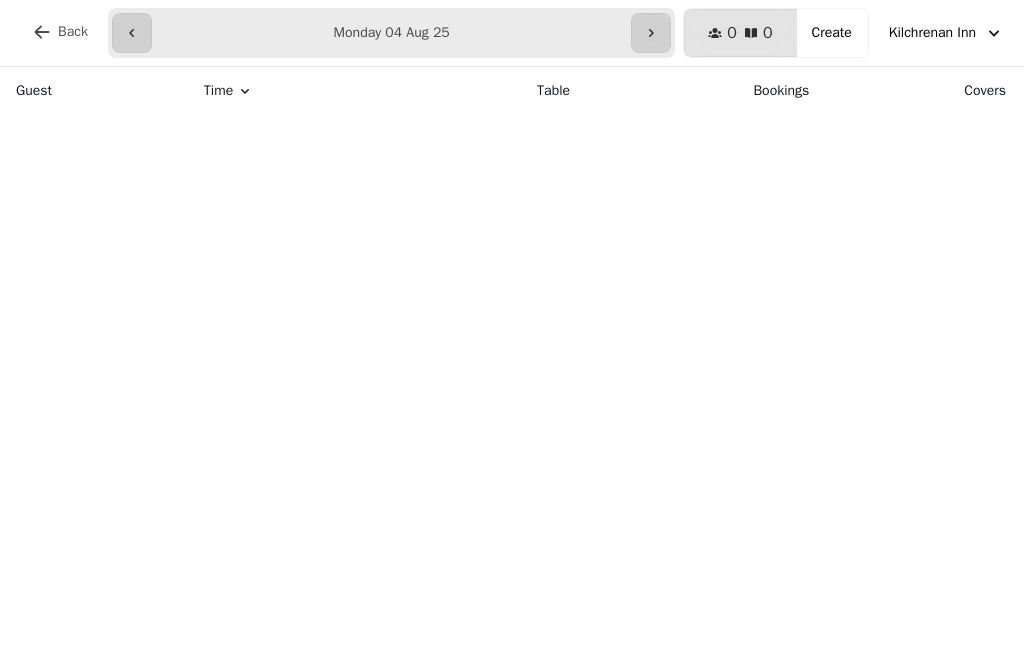 click on "**********" at bounding box center (391, 33) 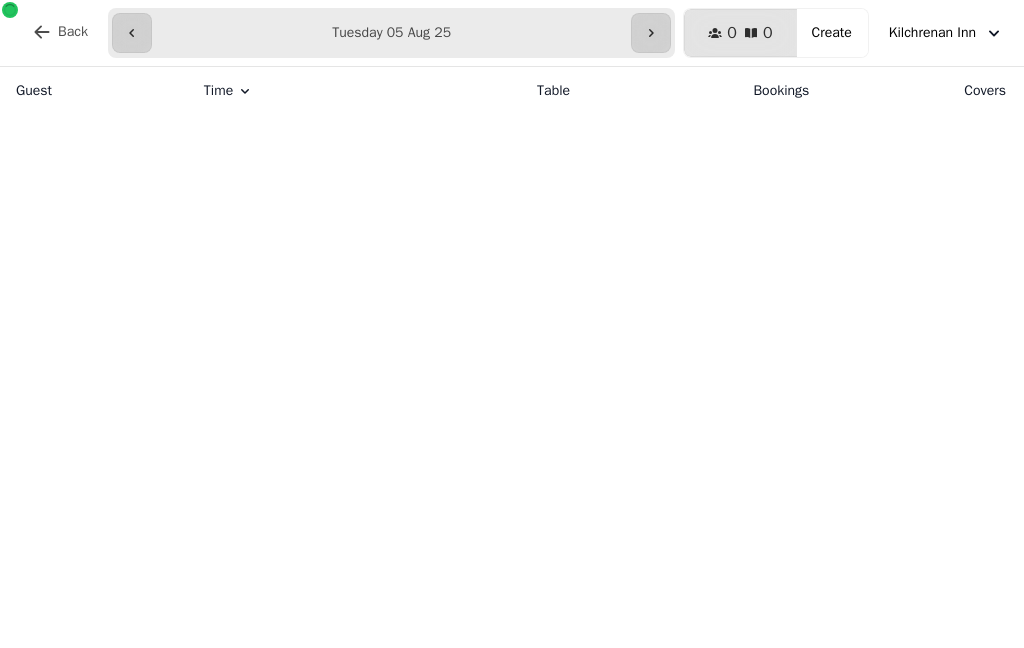 click 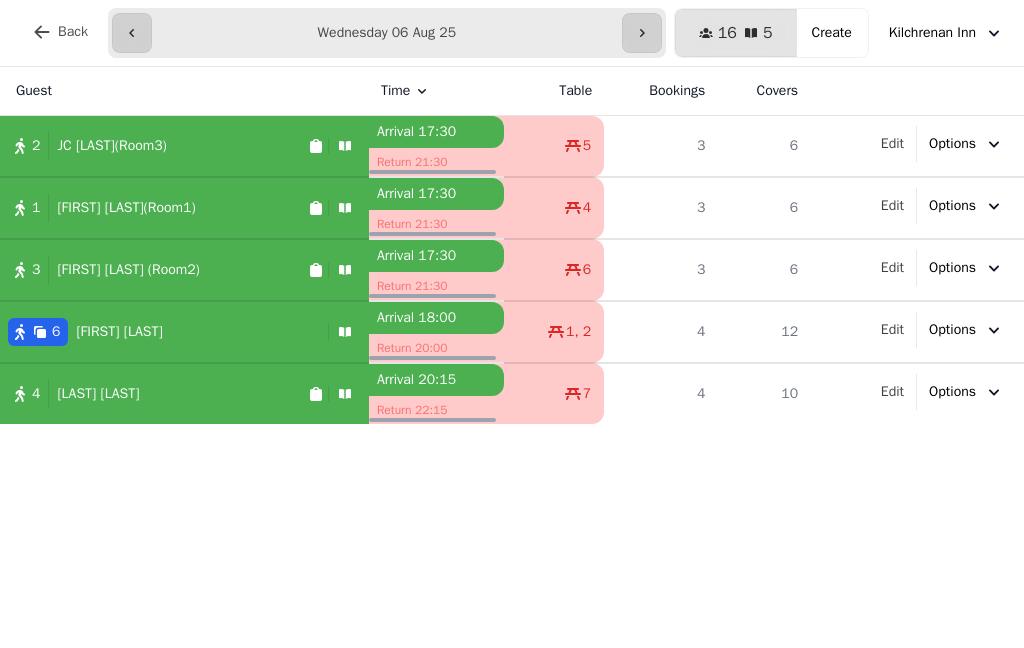 click 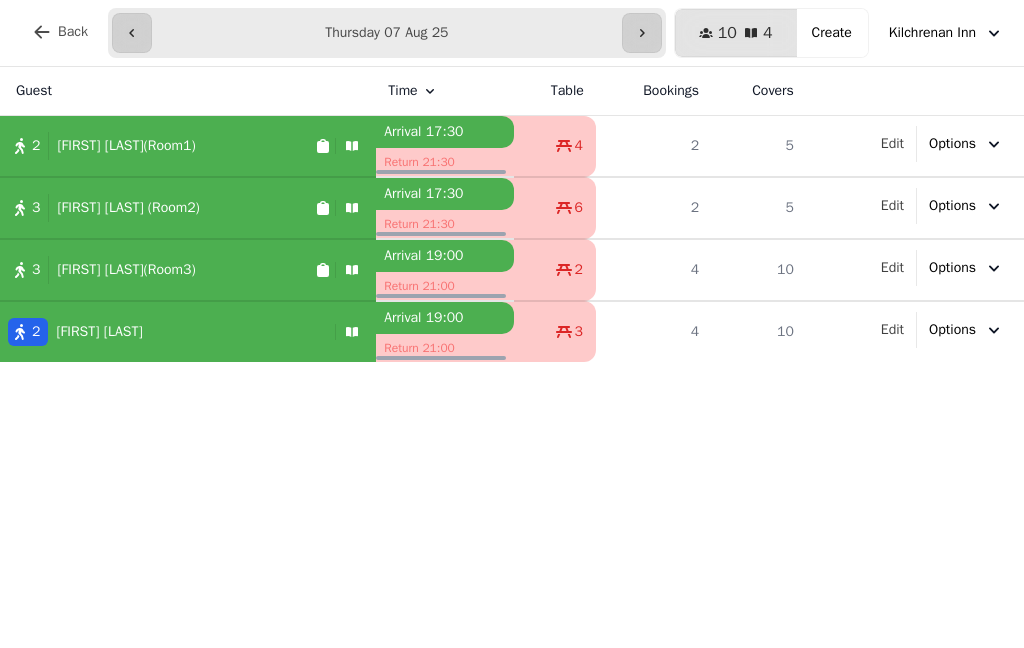 click on "Create" at bounding box center (832, 33) 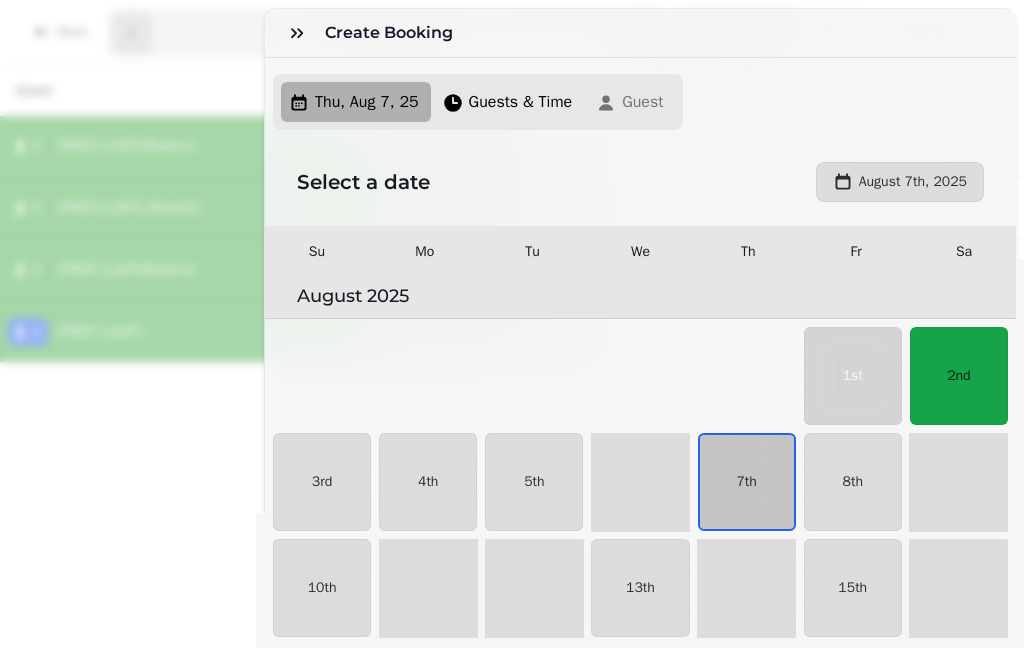 scroll, scrollTop: 54, scrollLeft: 0, axis: vertical 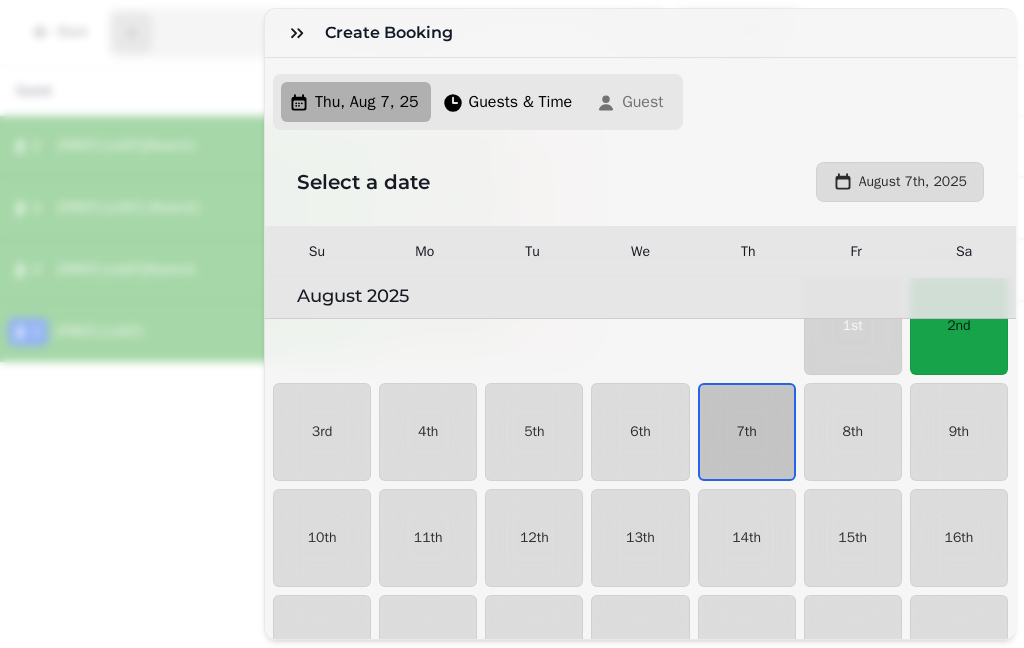 click on "7th" at bounding box center [746, 432] 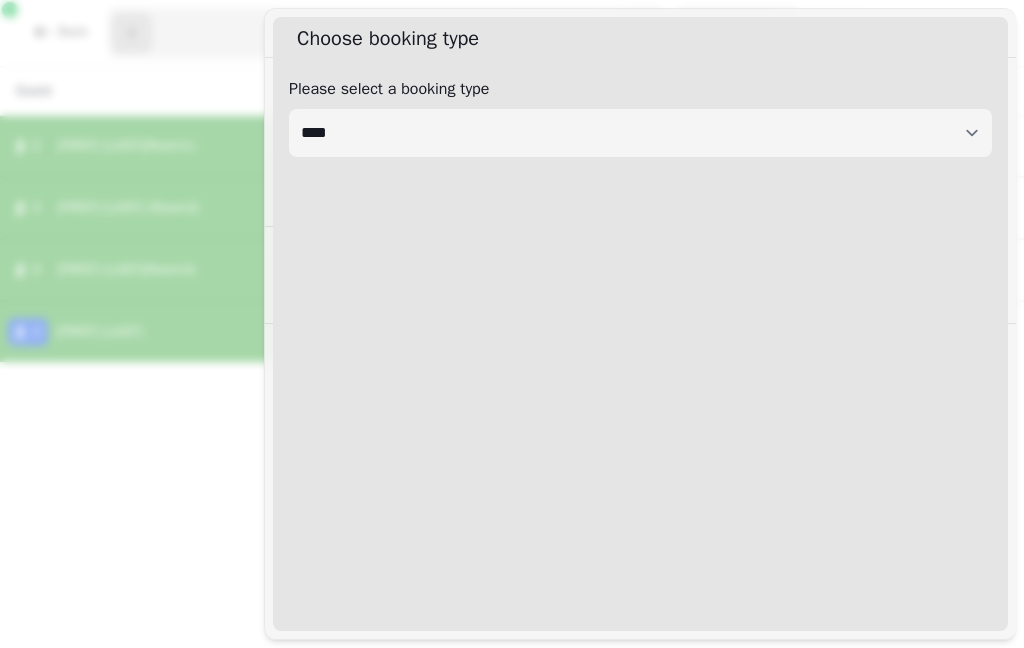 select on "****" 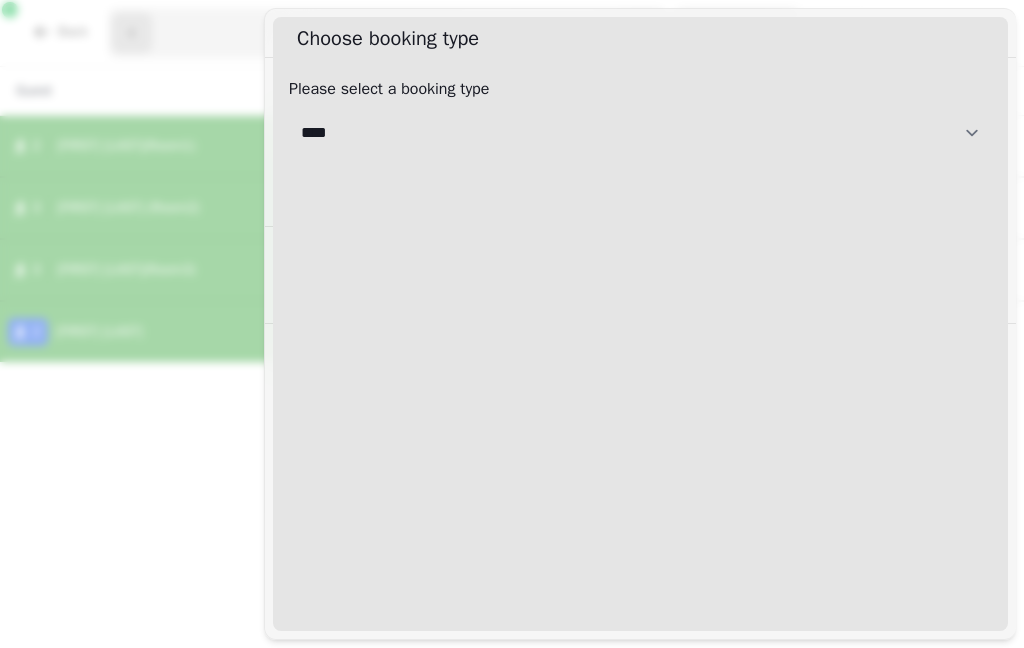 click on "**********" at bounding box center [640, 133] 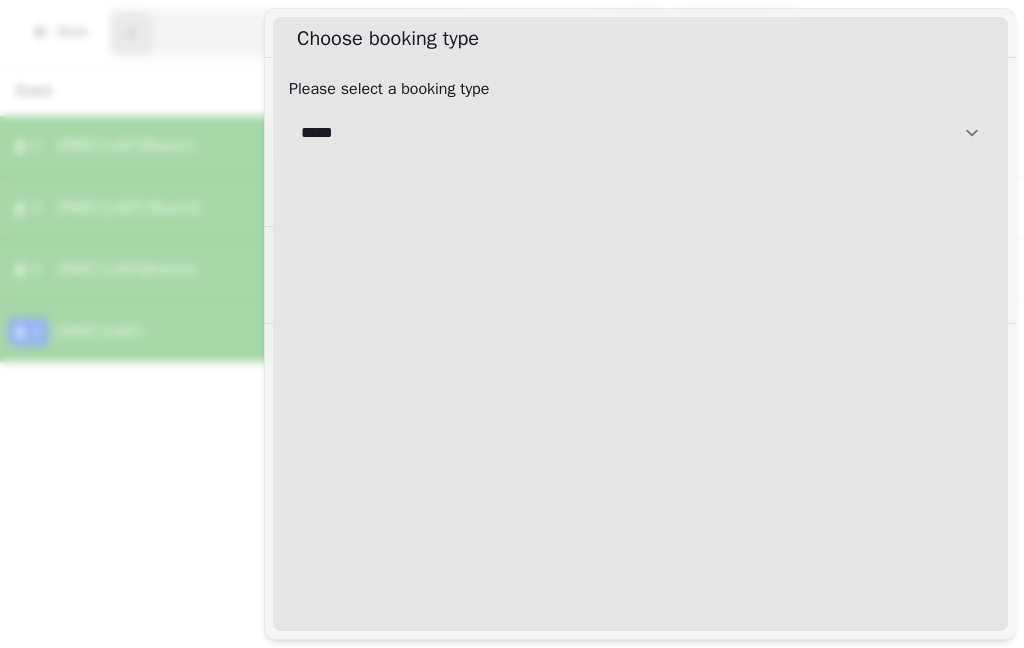 select on "**********" 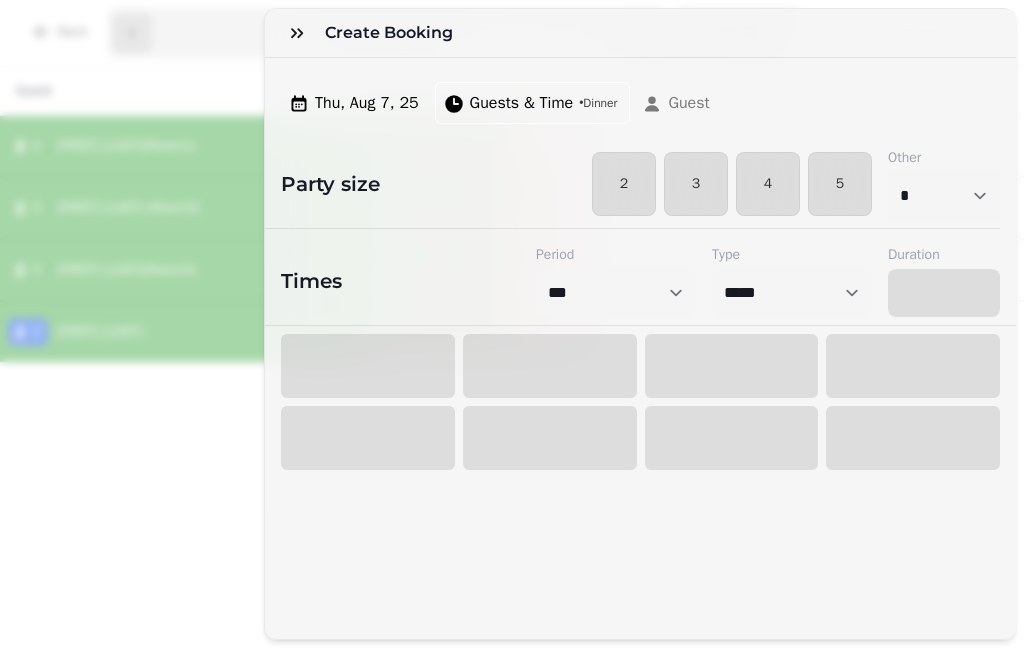 select on "****" 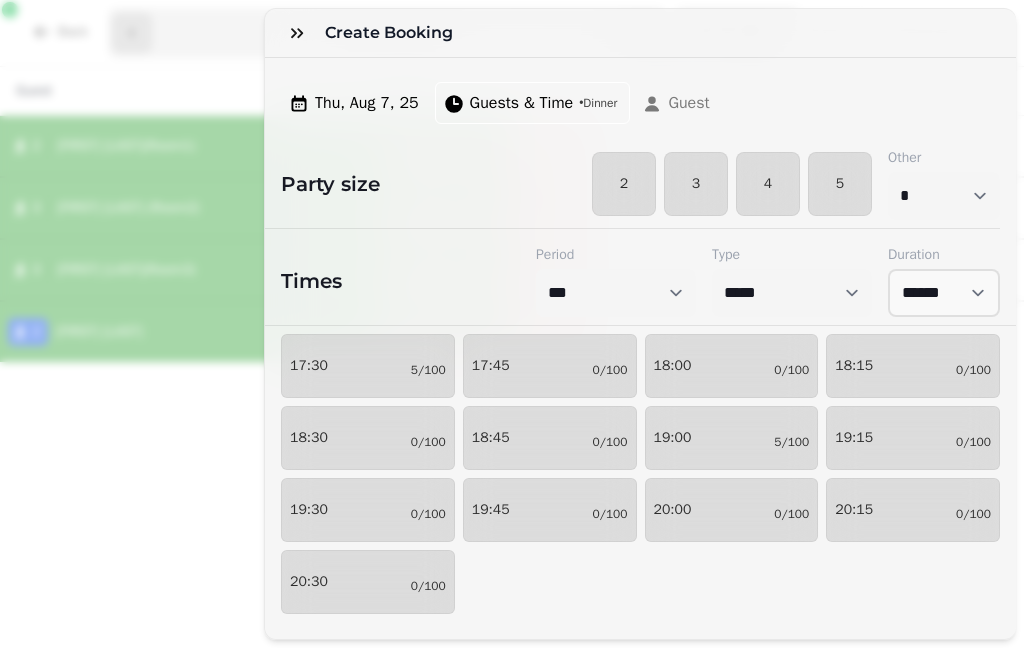 click on "17:30 5/100" at bounding box center (368, 366) 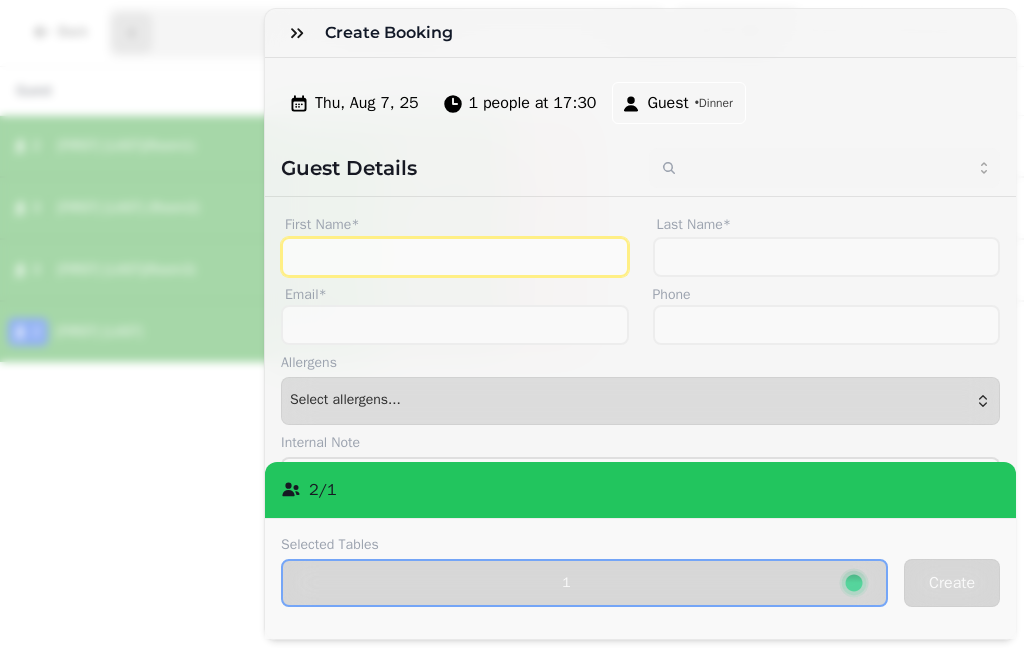 click on "First Name*" at bounding box center [455, 257] 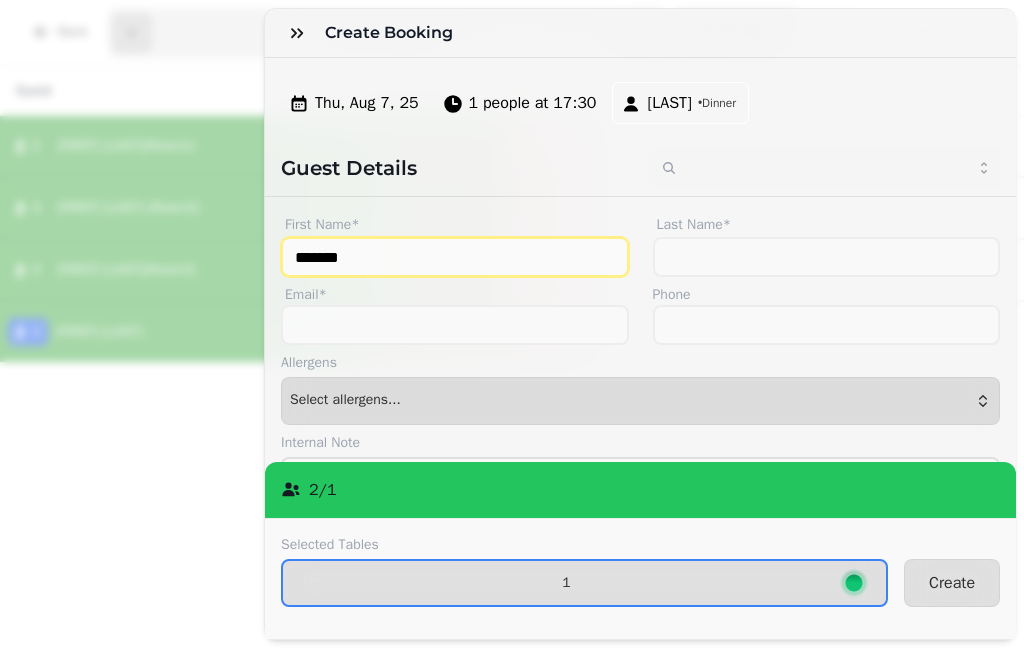 type on "*******" 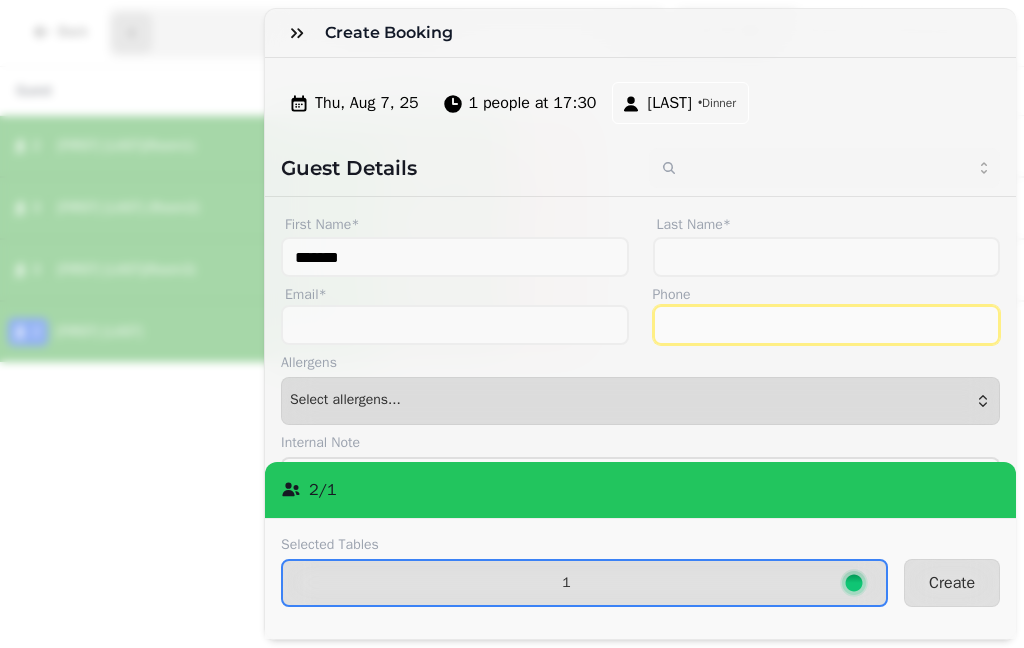 click on "Phone" at bounding box center [827, 325] 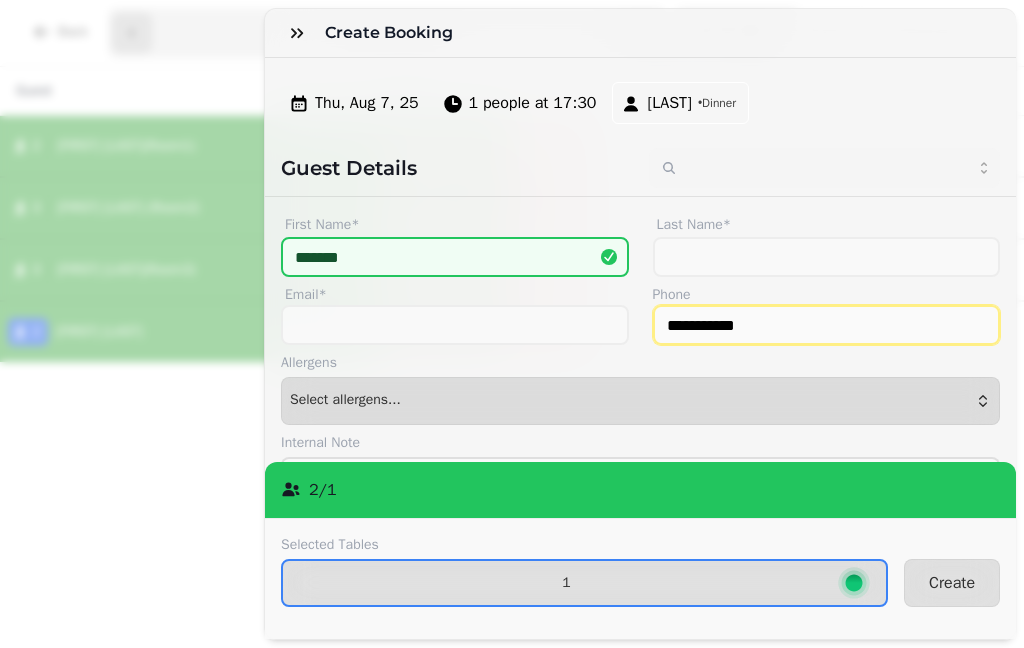 type on "**********" 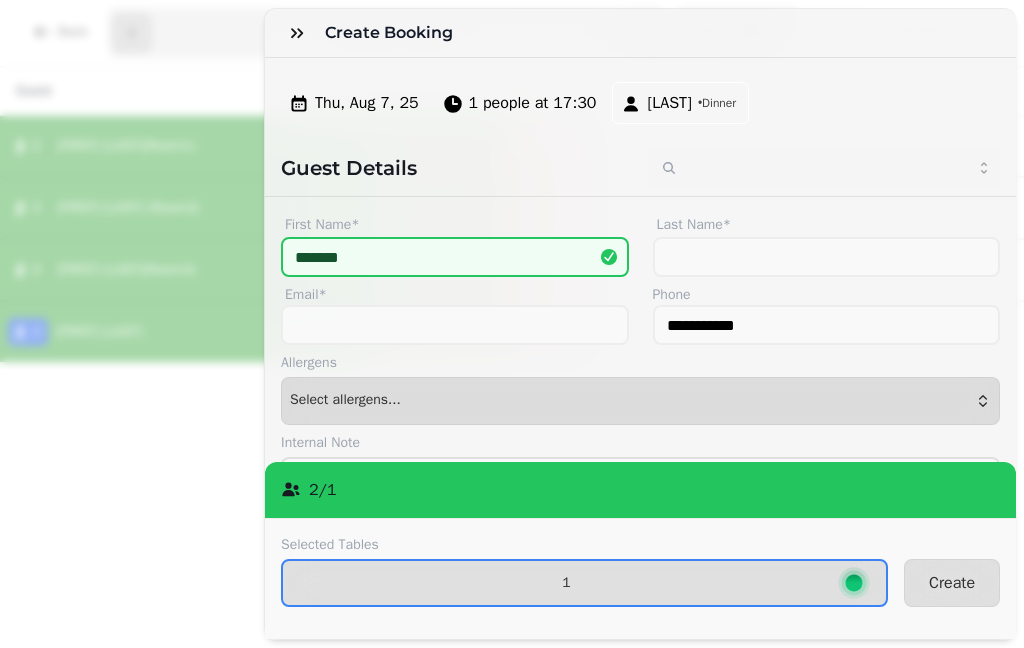 click on "Create" at bounding box center (952, 583) 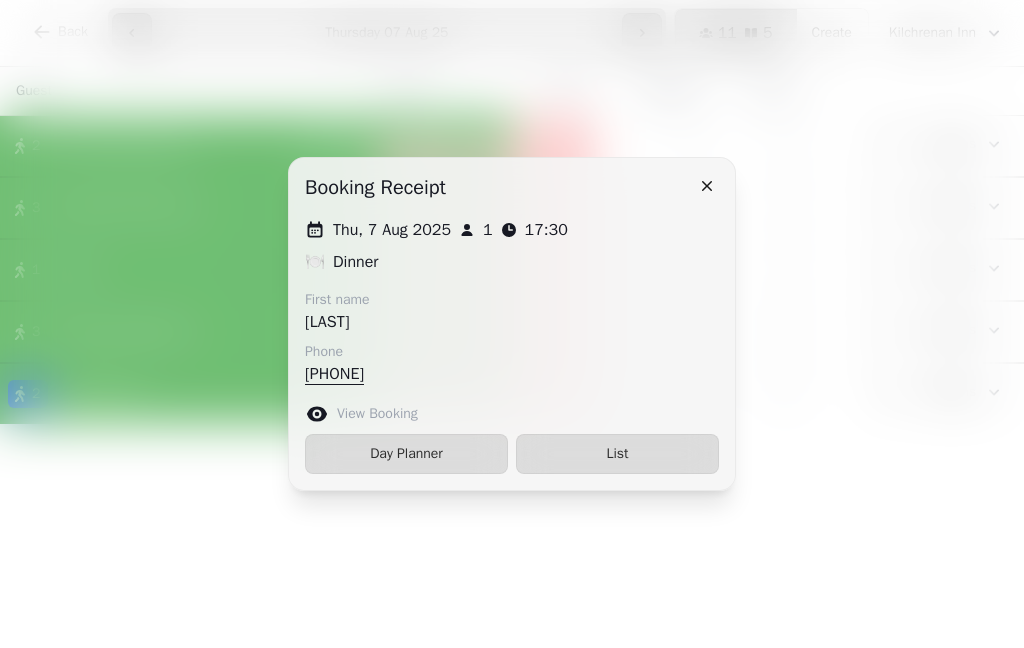 click 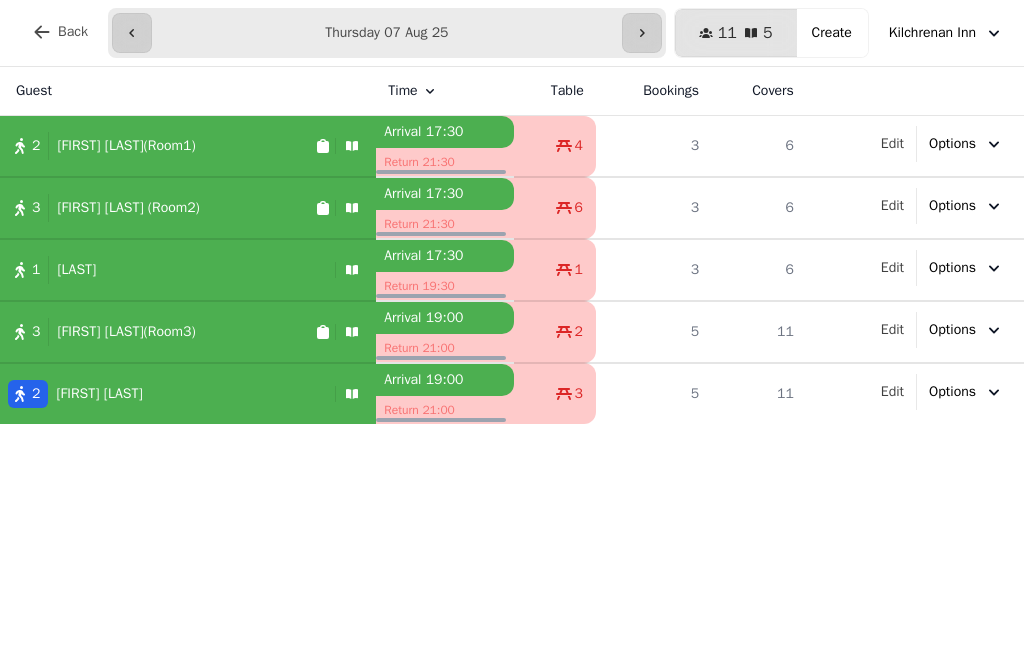 click on "1 [LAST]" at bounding box center (163, 270) 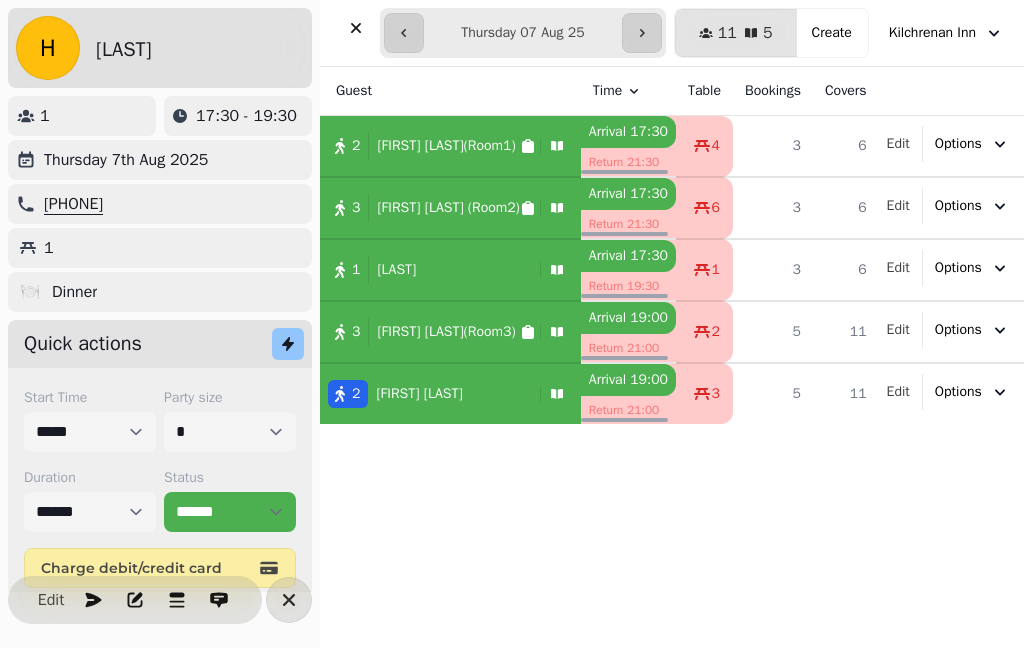 click on "1" at bounding box center [82, 116] 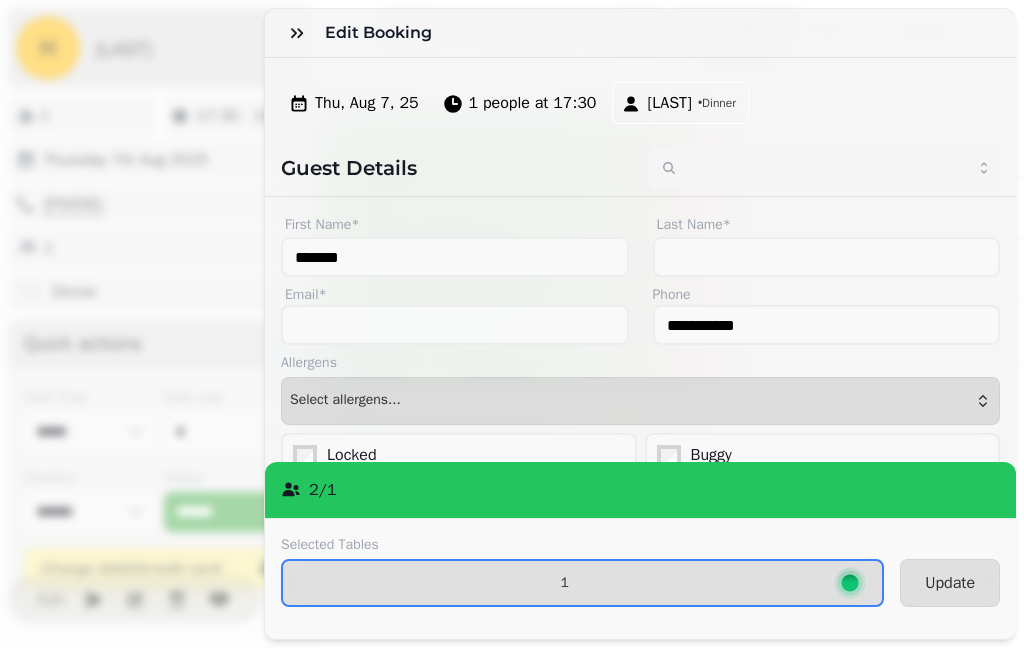 click on "1 people at 17:30" at bounding box center (533, 103) 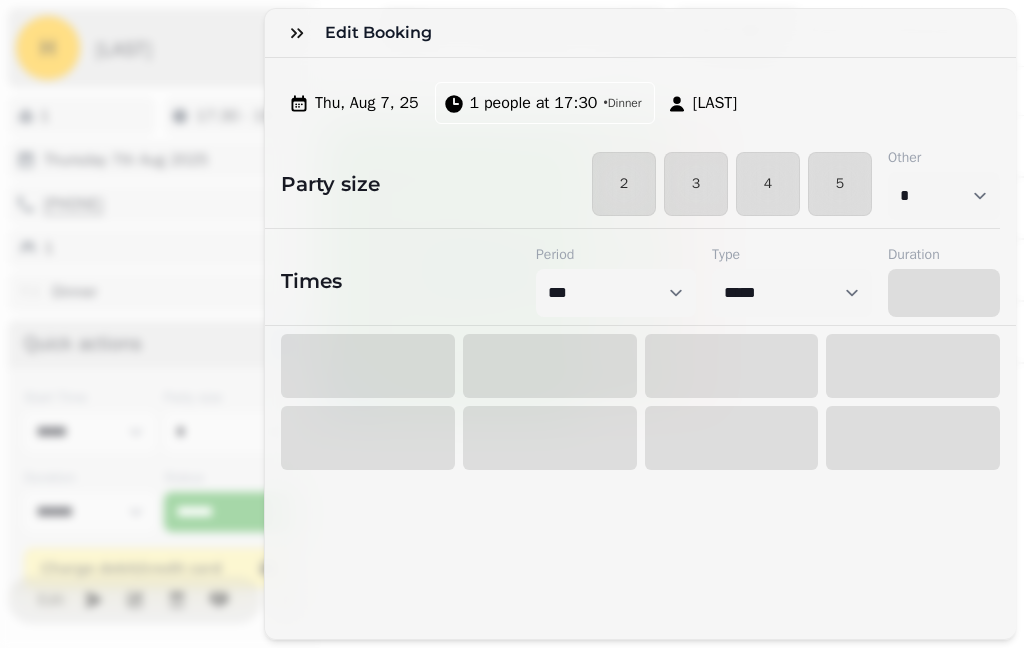 select on "****" 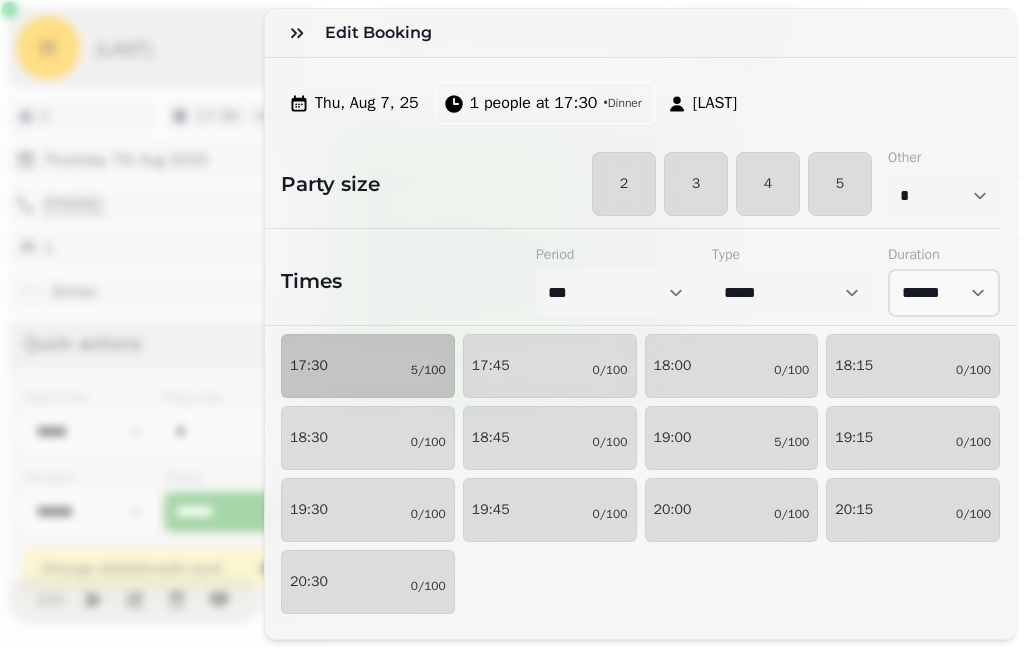 click on "2" at bounding box center (624, 184) 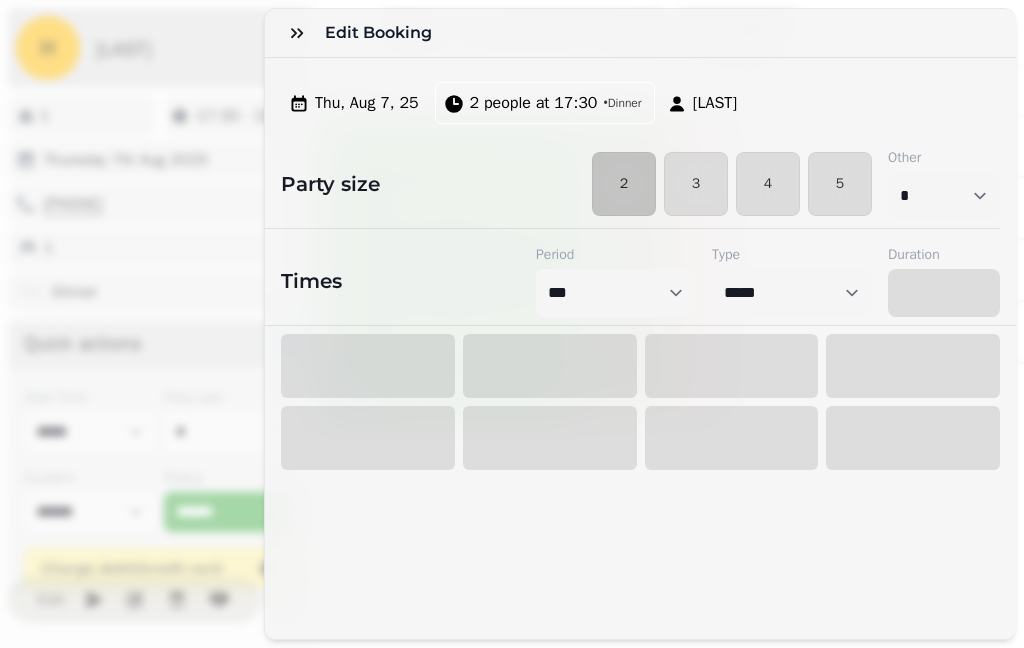 select on "****" 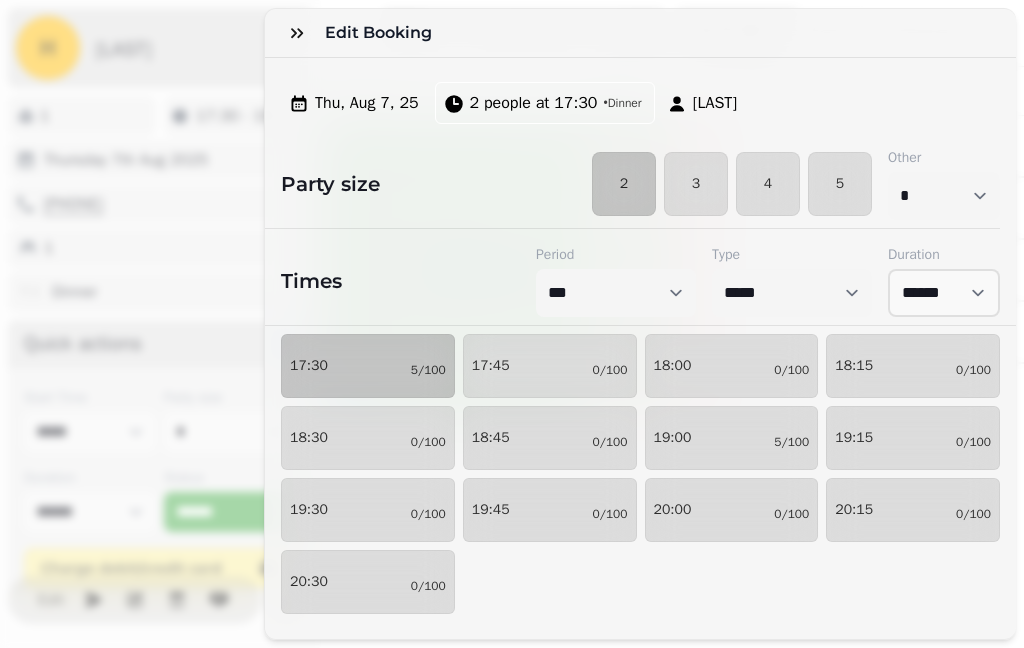 click 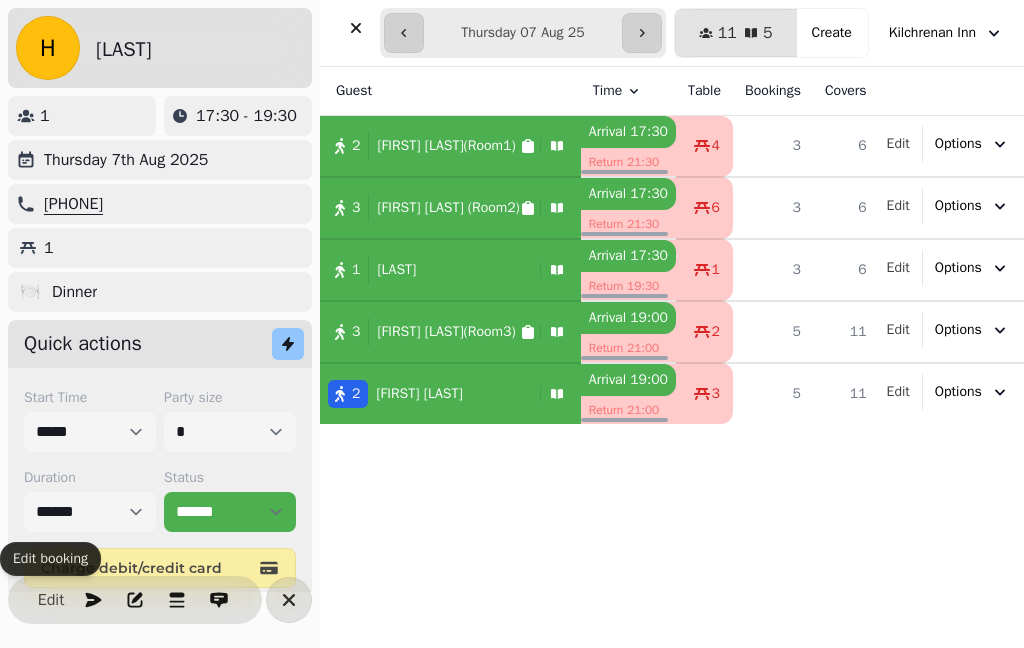 click on "Edit" at bounding box center (51, 600) 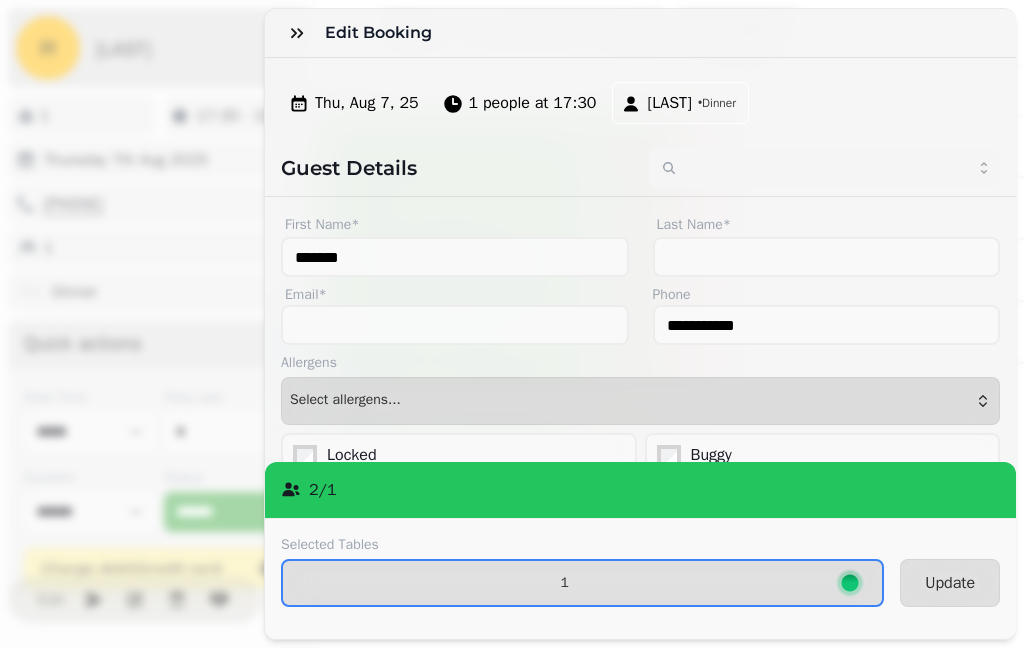 click on "1 people at 17:30" at bounding box center (533, 103) 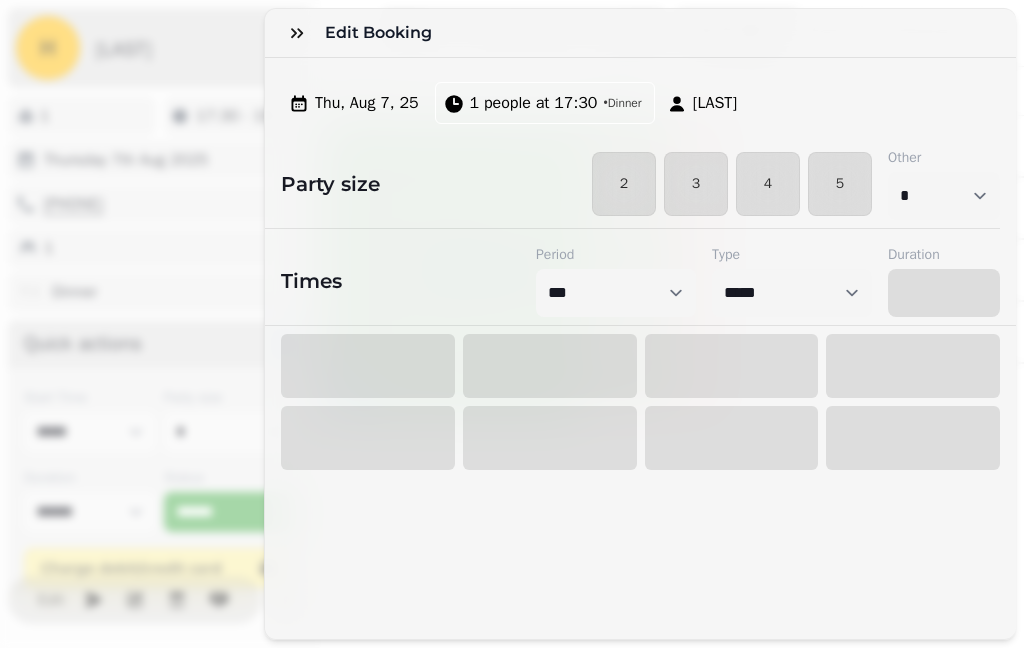 select on "****" 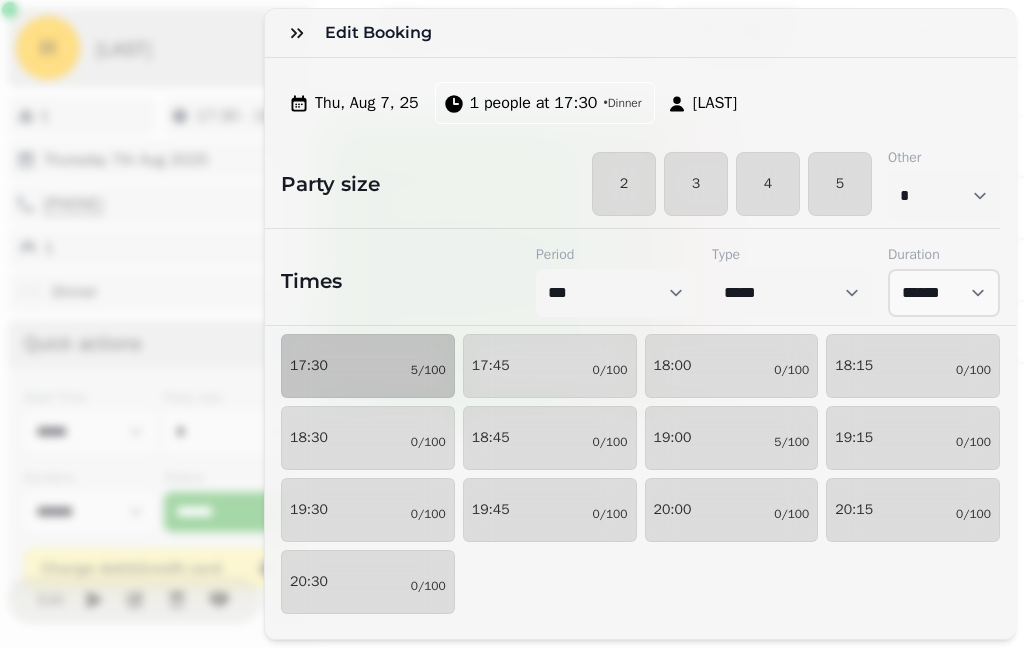 click on "2" at bounding box center (624, 184) 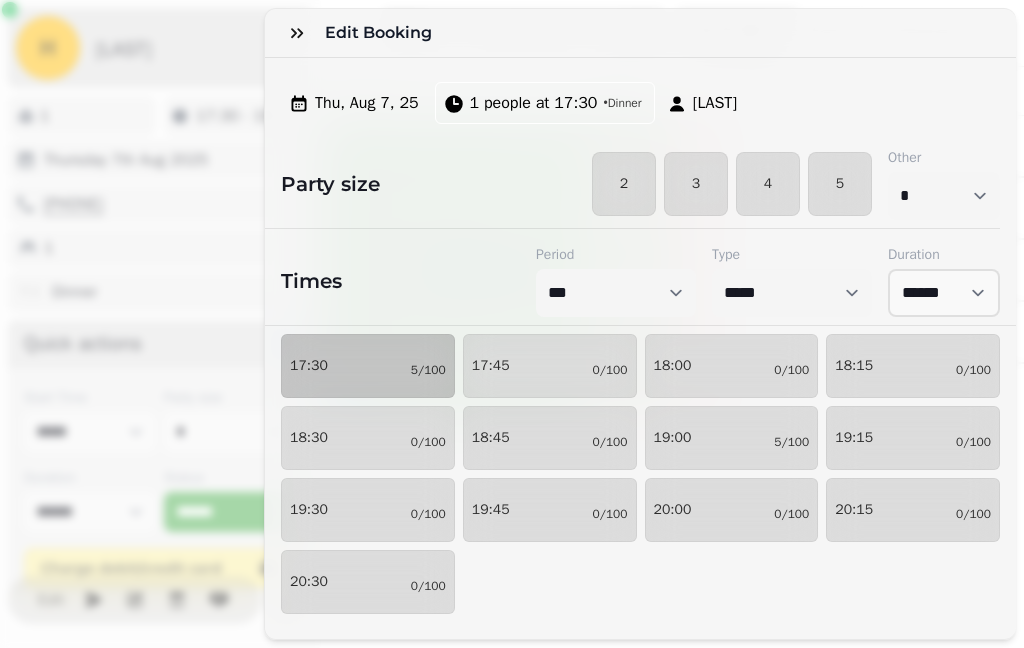select on "*" 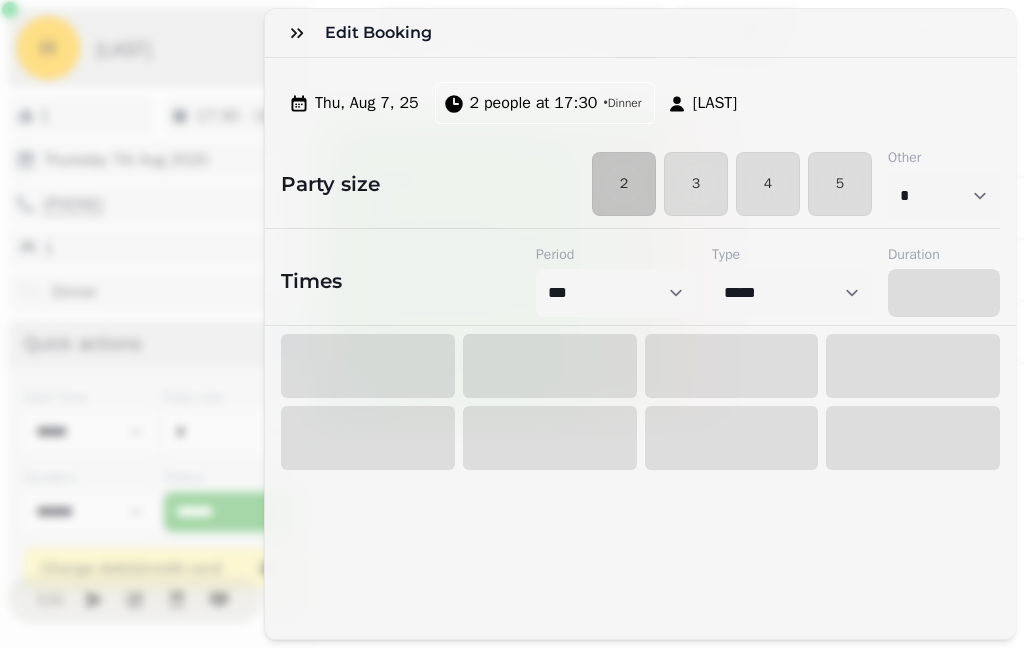 select on "****" 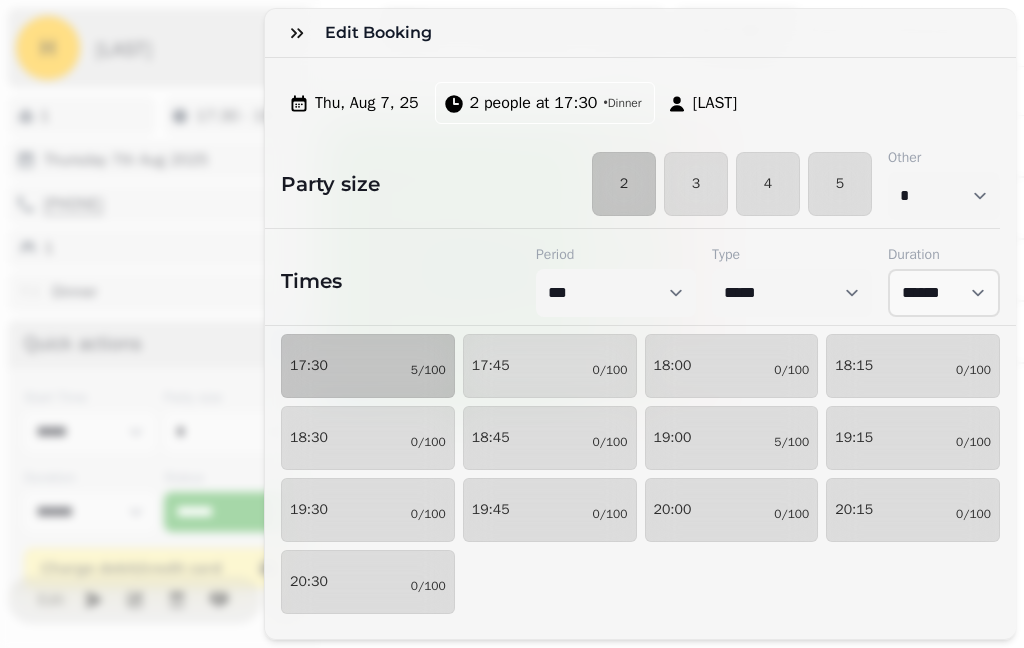 click on "17:30 5/100" at bounding box center [368, 366] 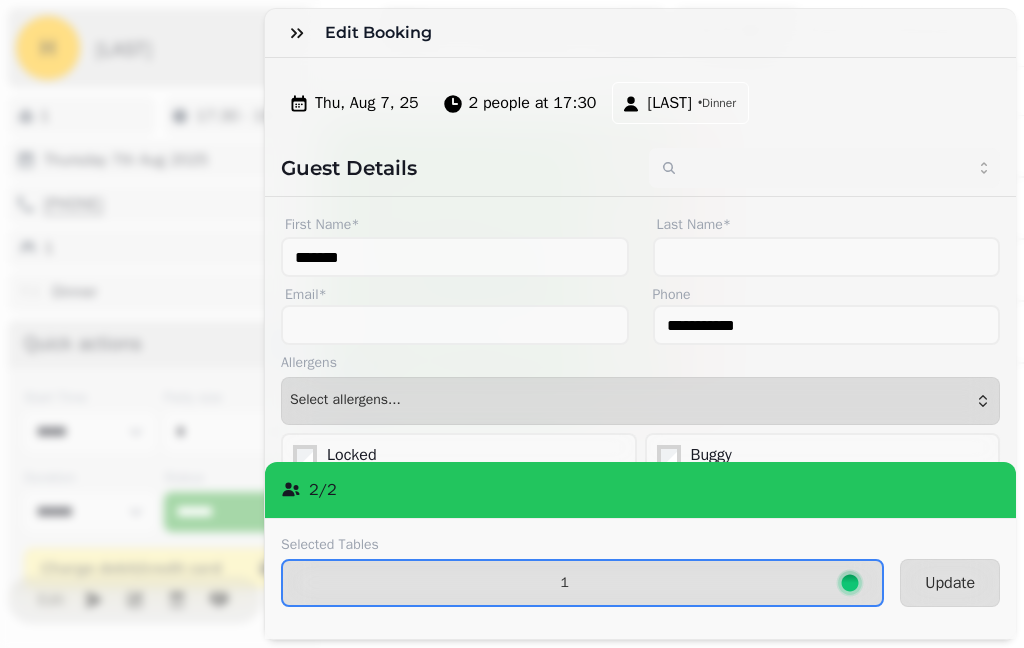click on "1" at bounding box center (564, 583) 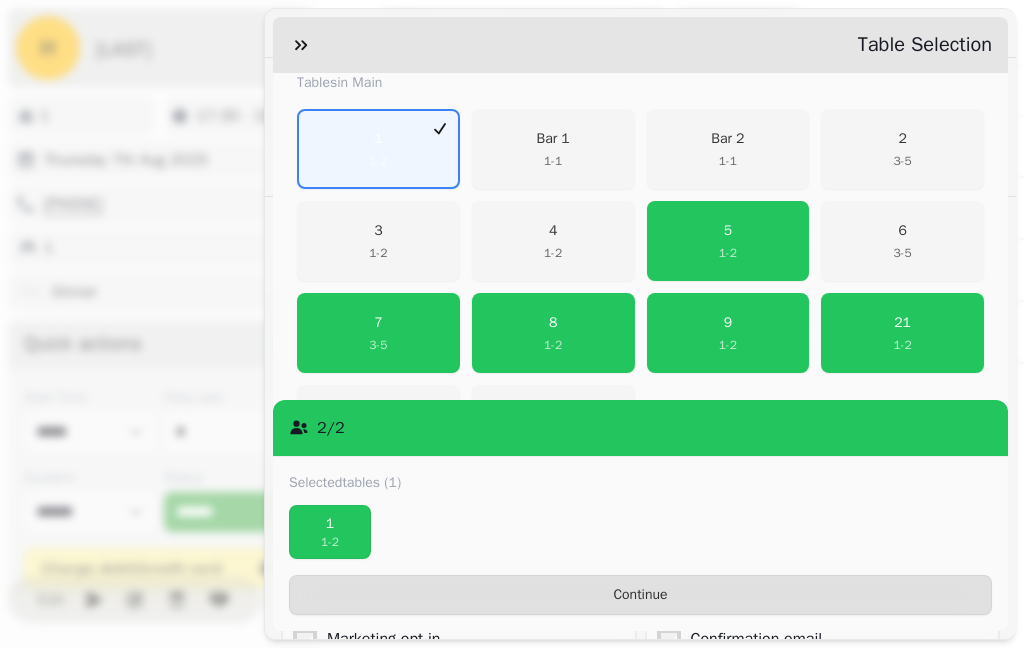 scroll, scrollTop: 410, scrollLeft: 0, axis: vertical 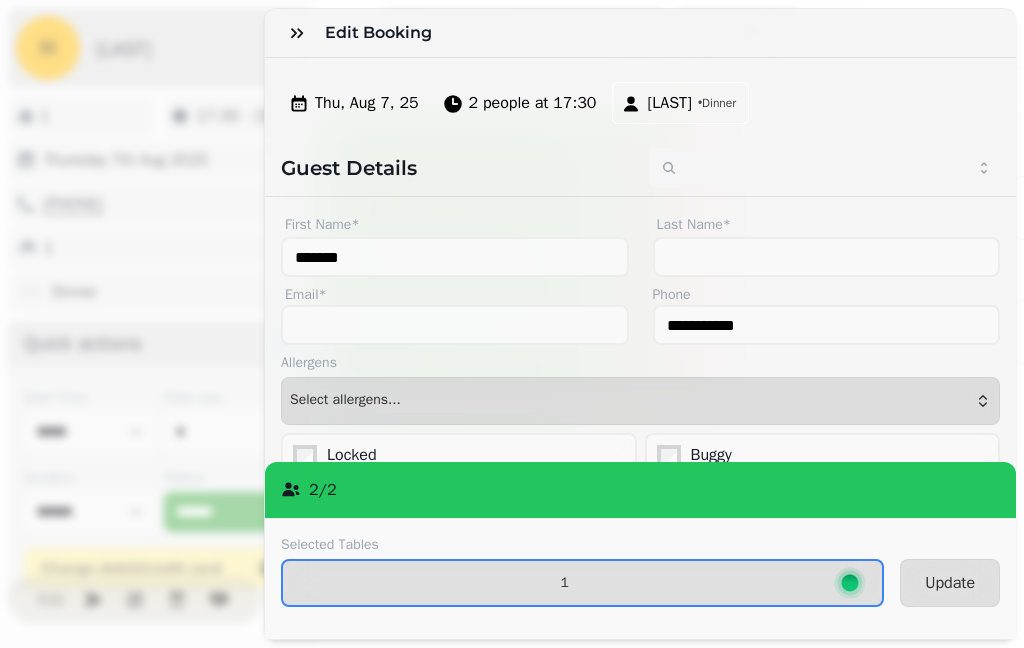 click on "Update" at bounding box center [950, 583] 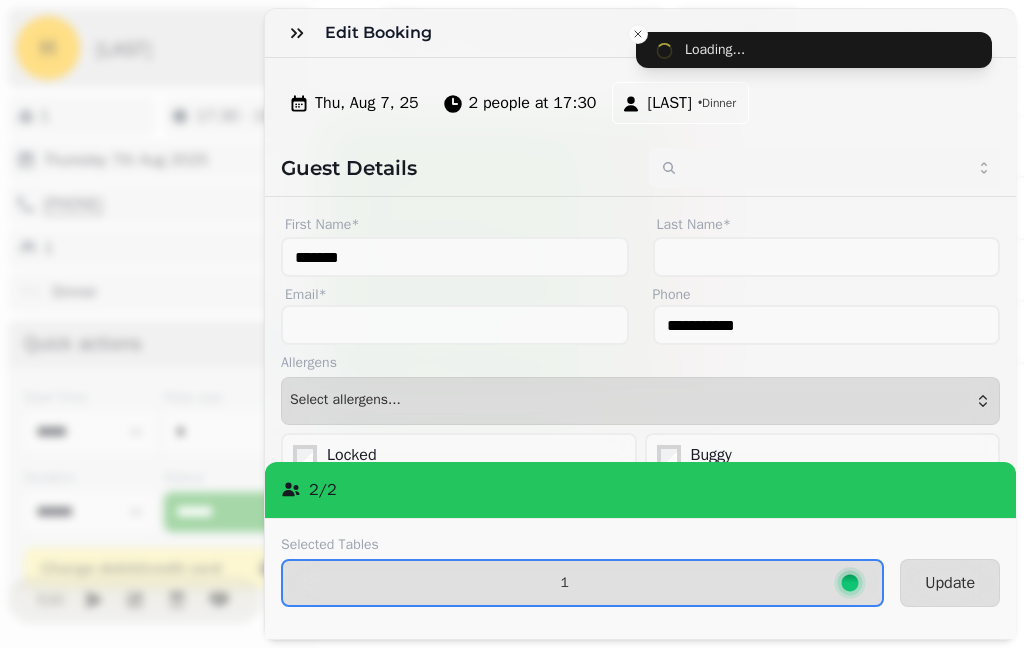 select on "*" 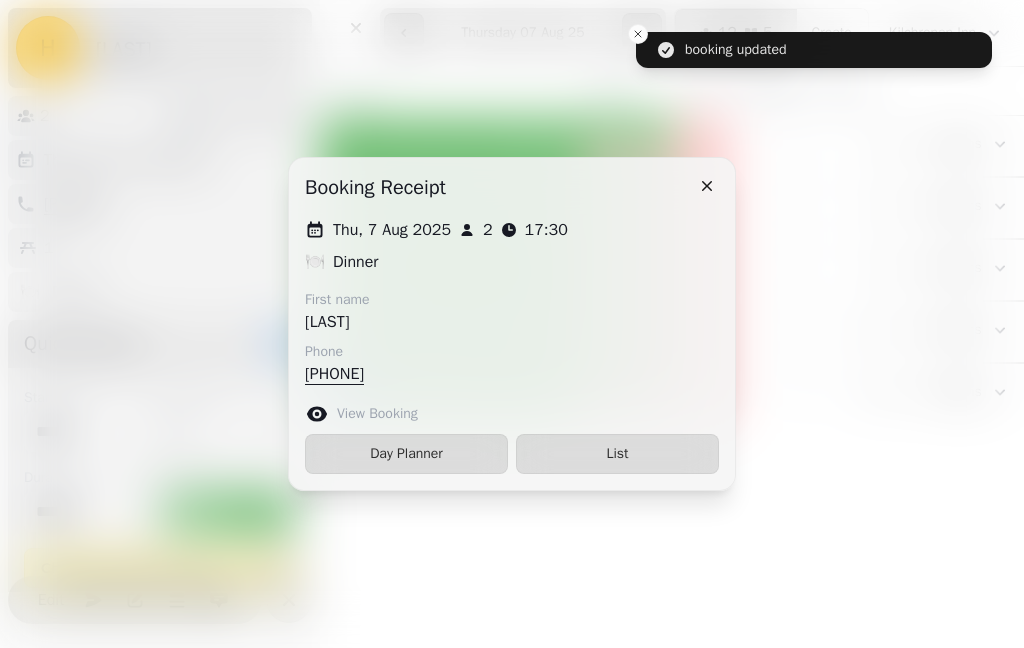 click at bounding box center (707, 186) 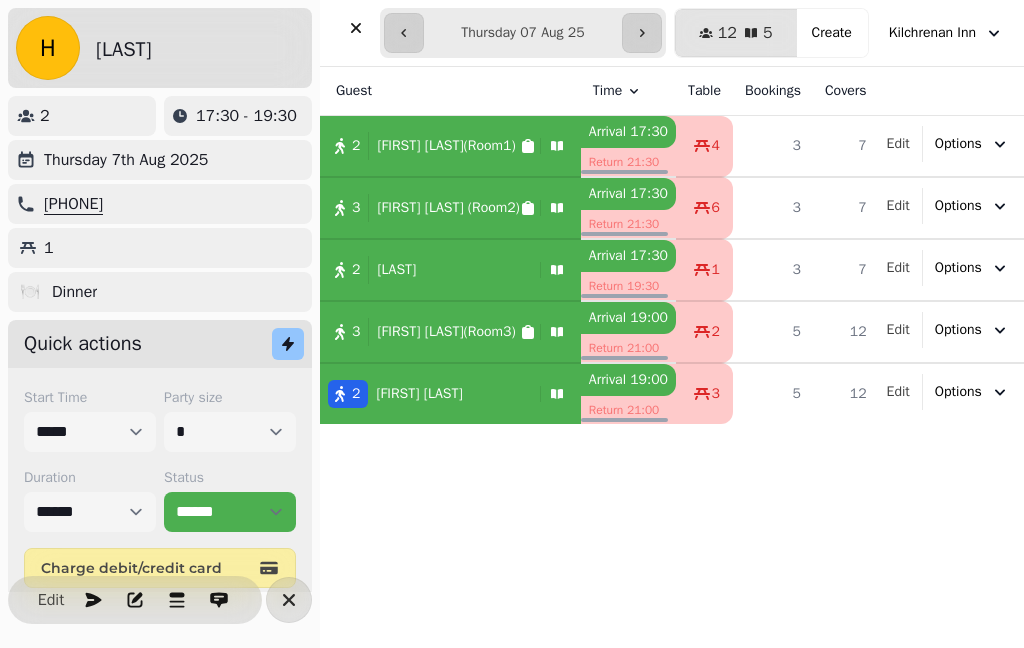 click at bounding box center (356, 28) 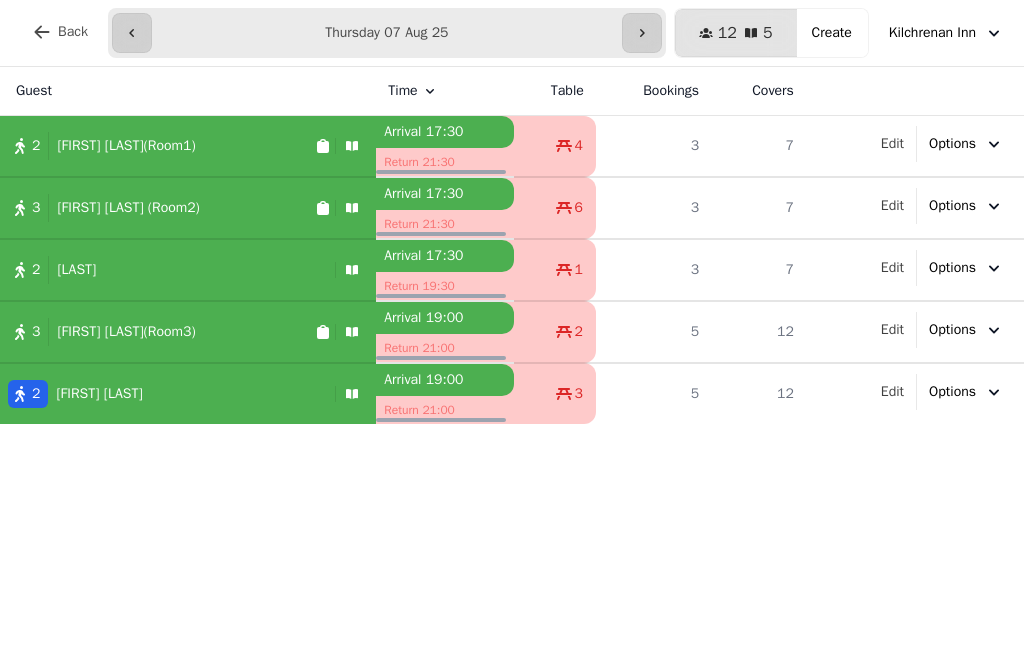 click at bounding box center (132, 33) 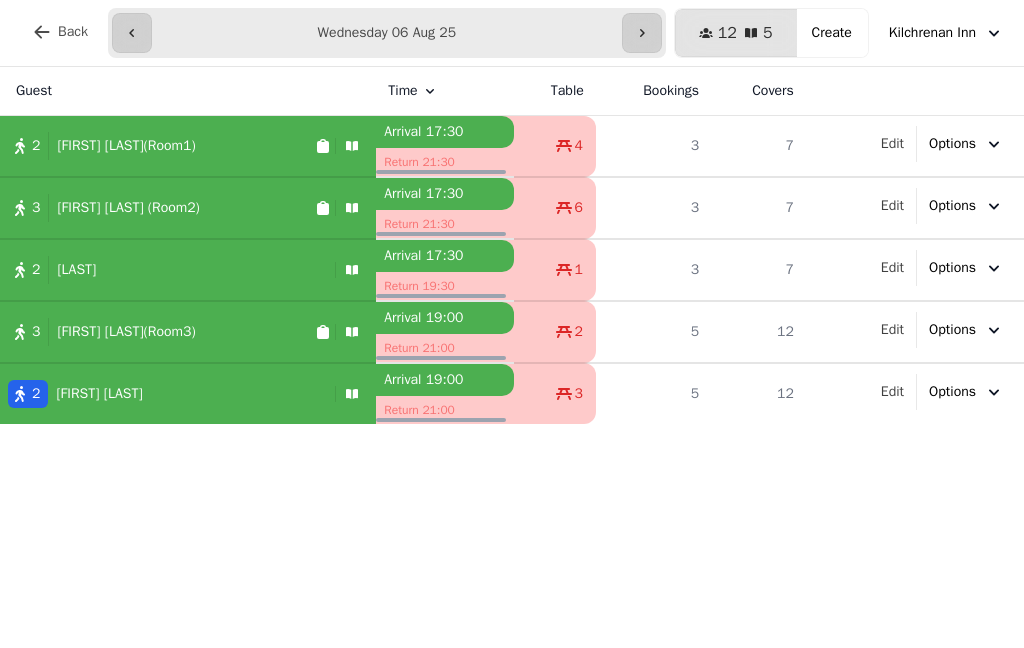 click 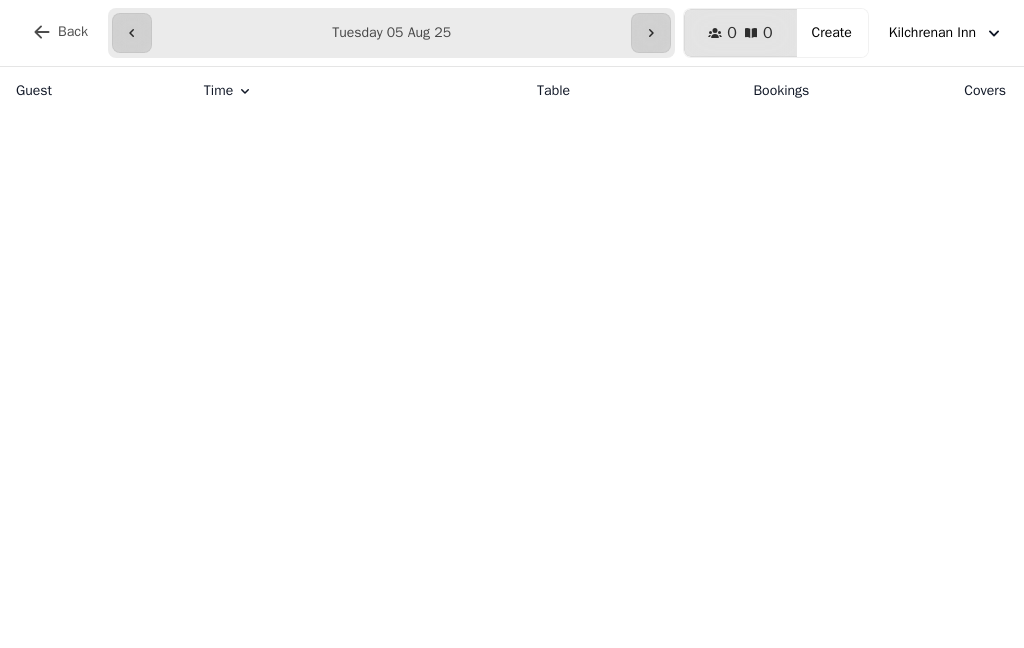 click 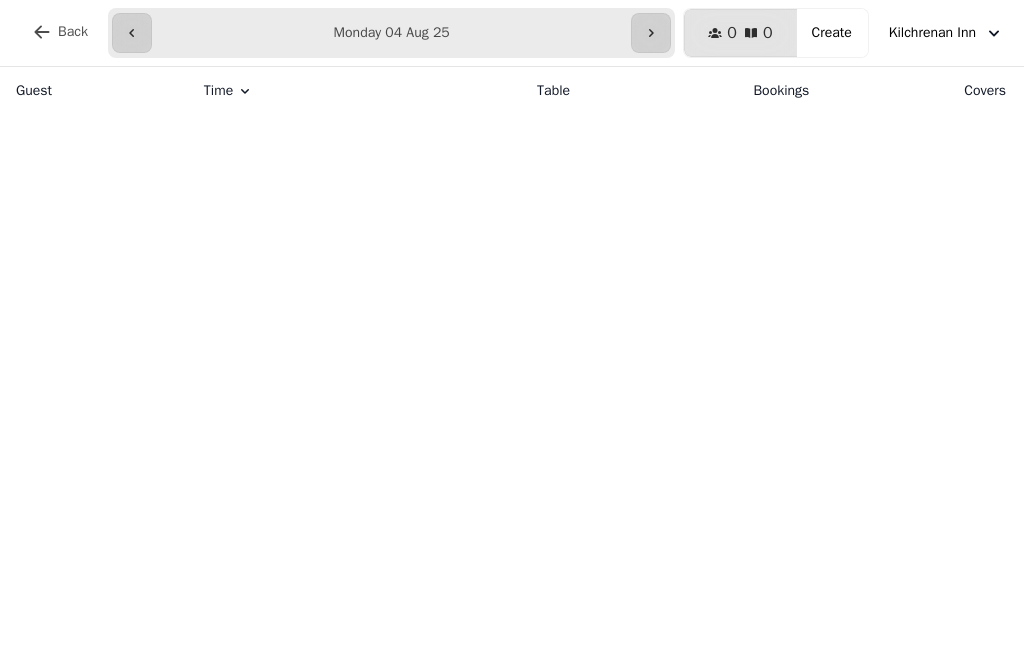 click 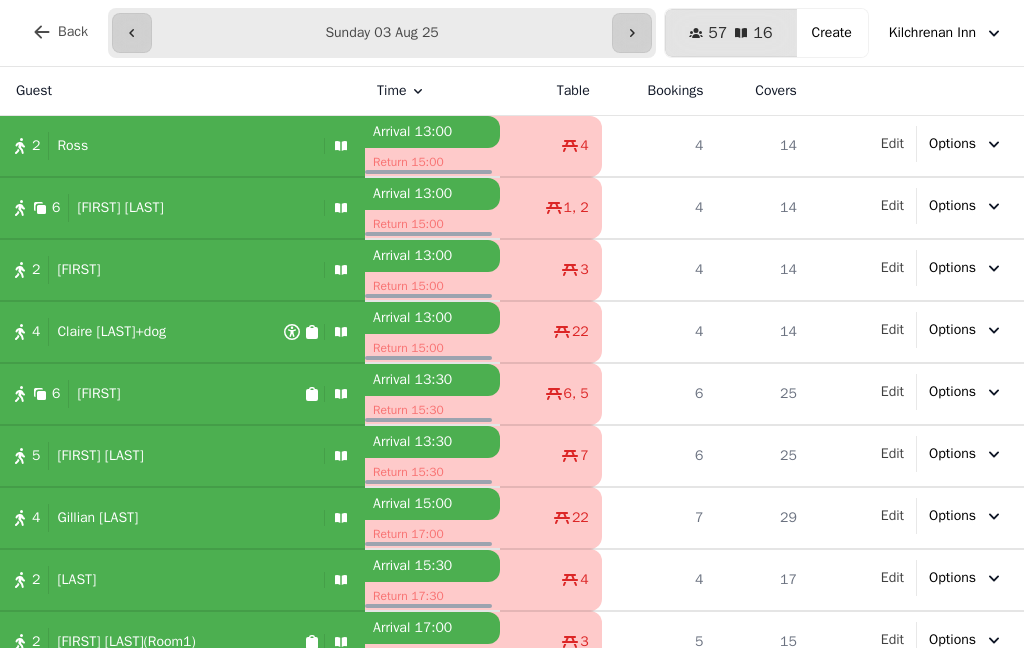 select on "*" 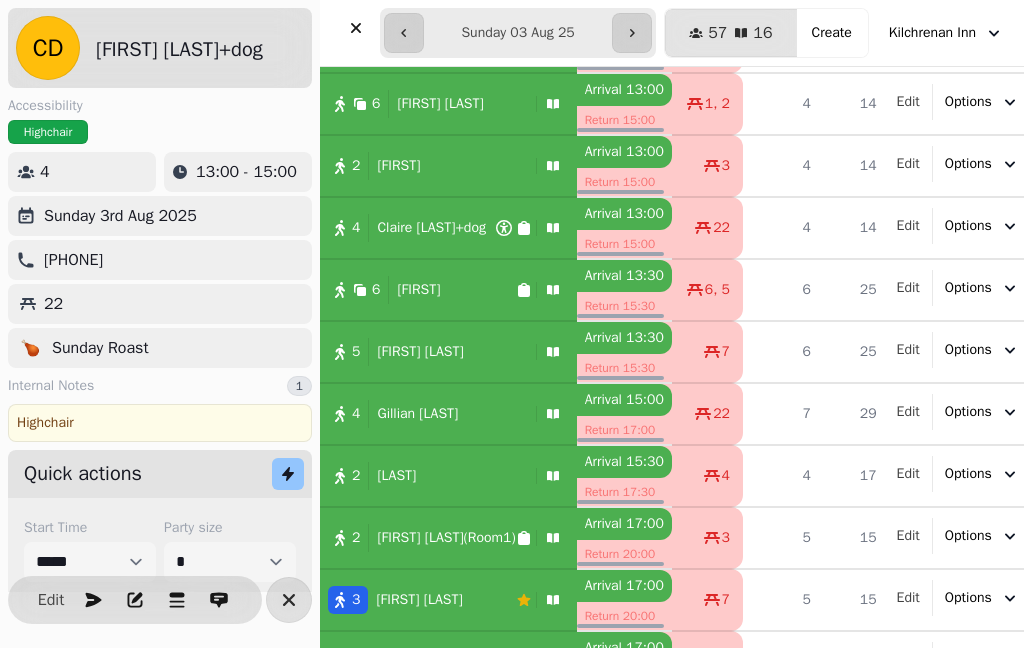 scroll, scrollTop: 458, scrollLeft: 0, axis: vertical 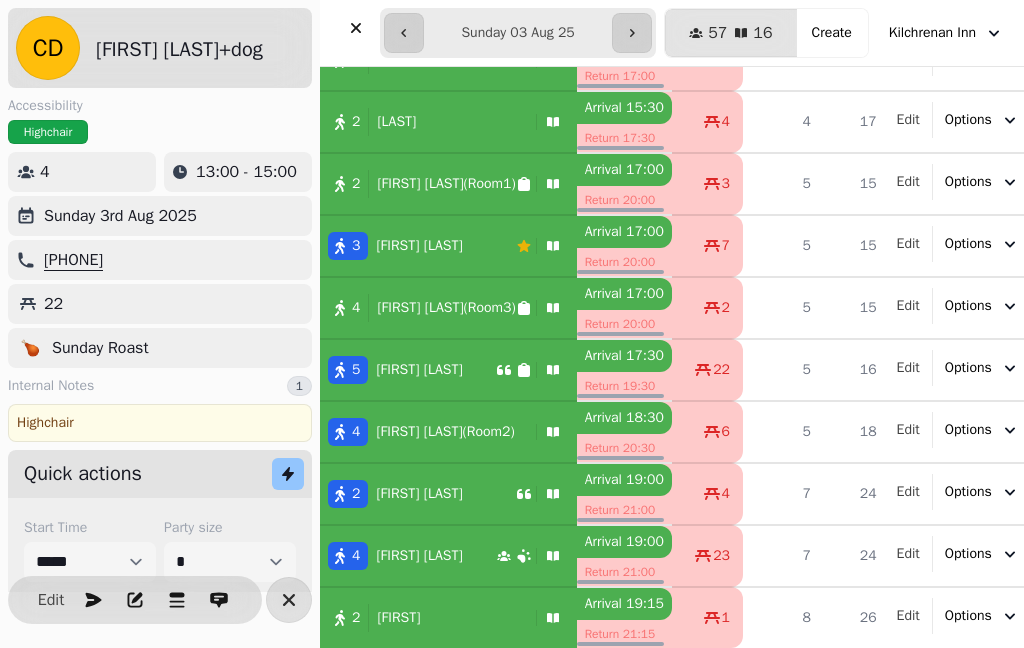 click at bounding box center (356, 28) 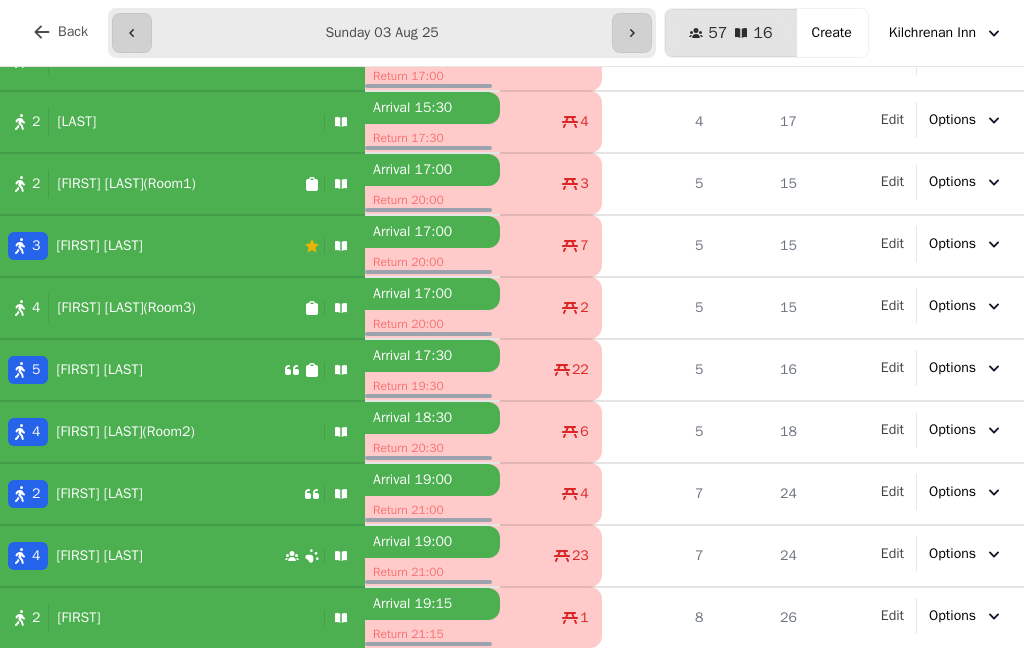 click 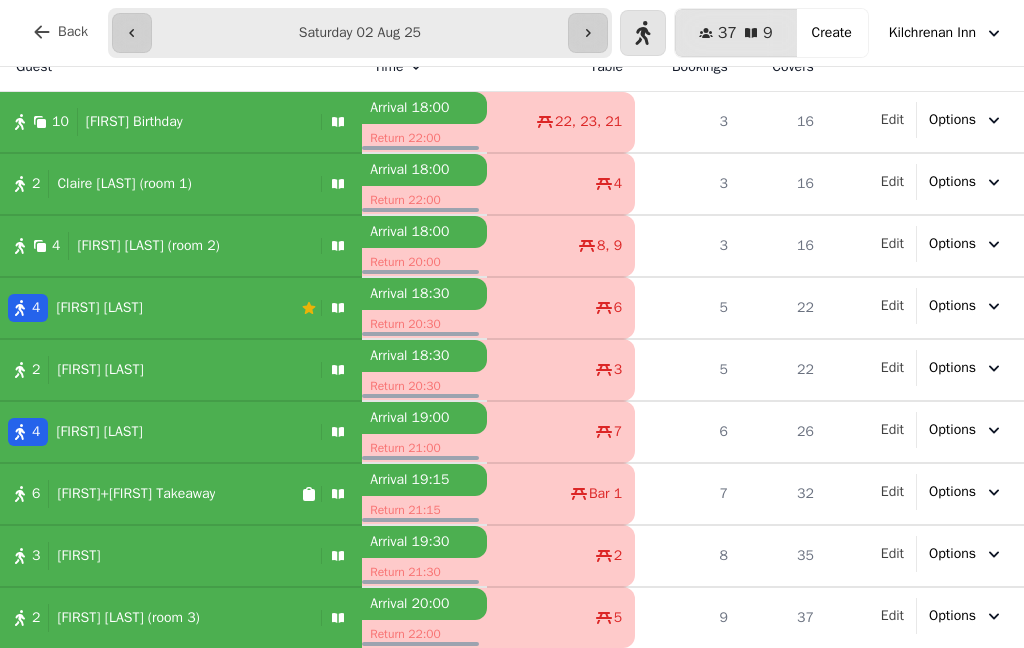 scroll, scrollTop: 24, scrollLeft: 0, axis: vertical 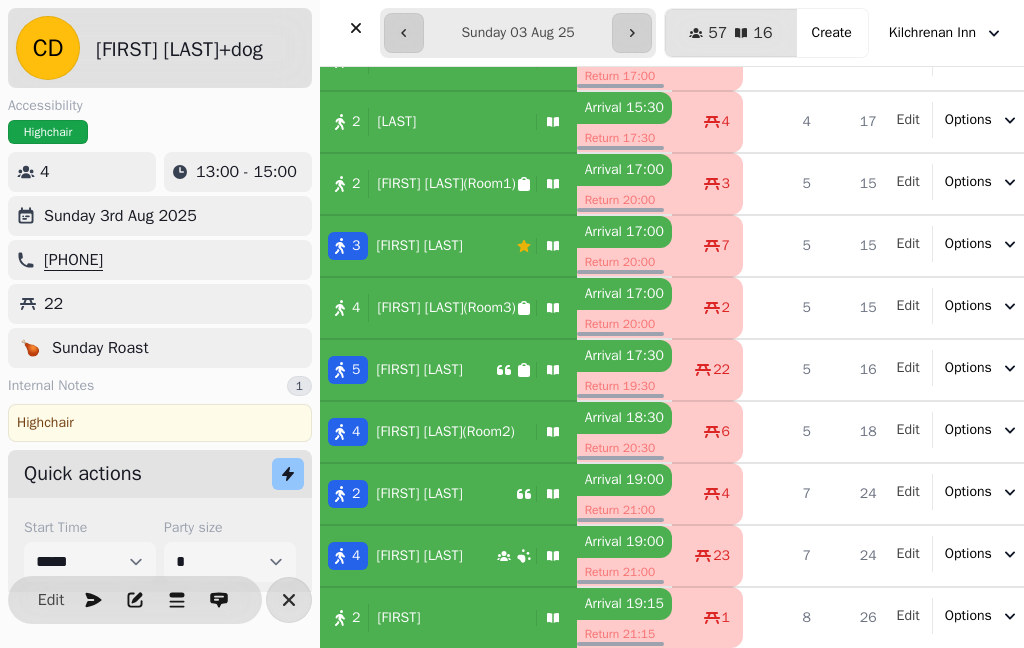 click 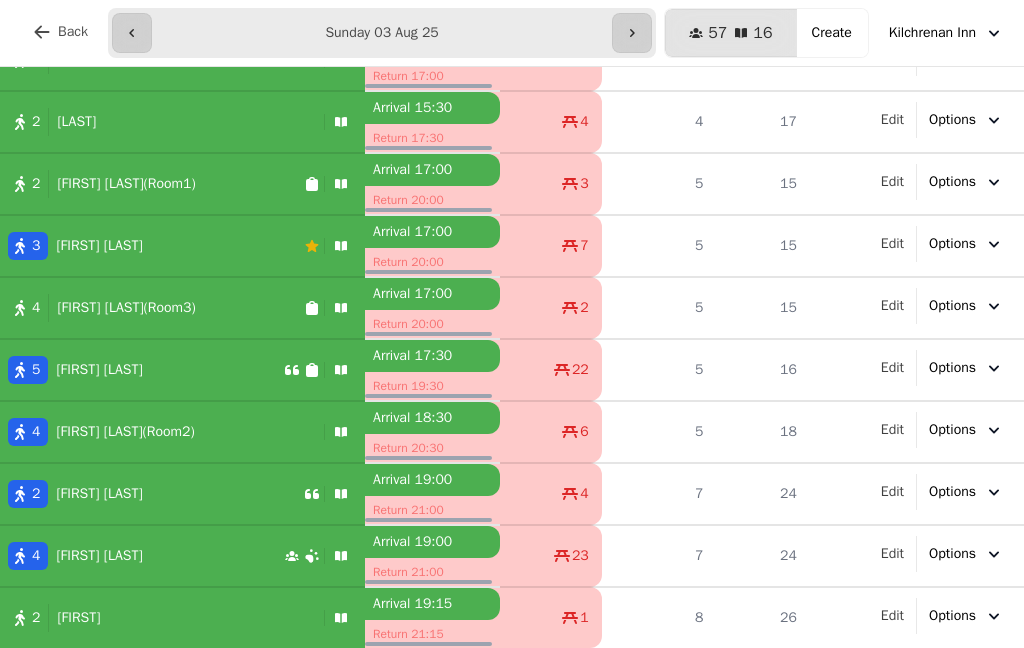 click on "Create" at bounding box center (832, 33) 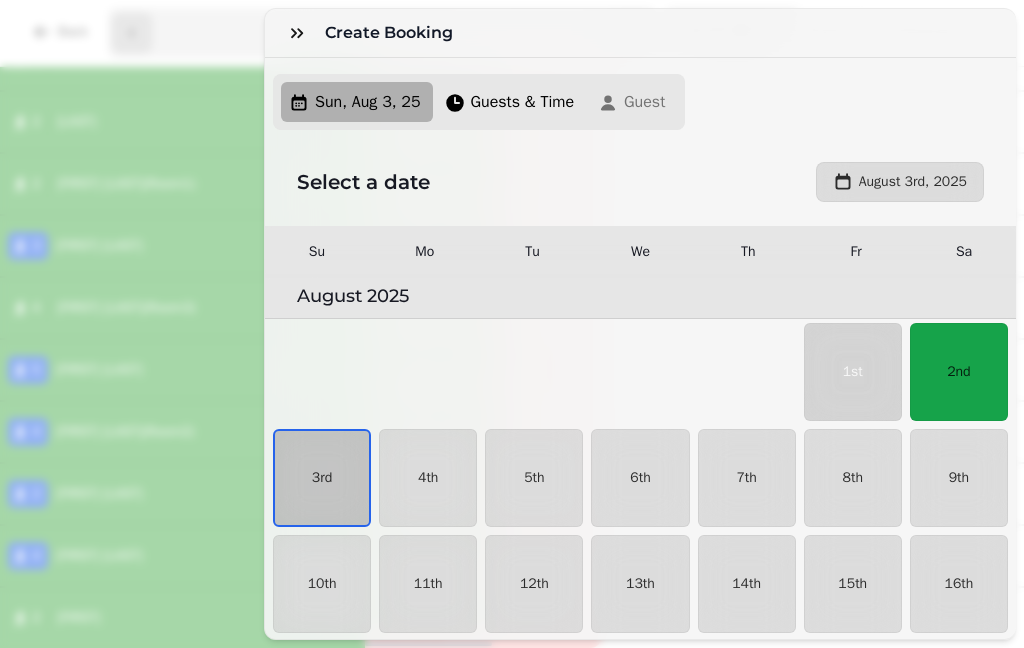 scroll, scrollTop: 54, scrollLeft: 0, axis: vertical 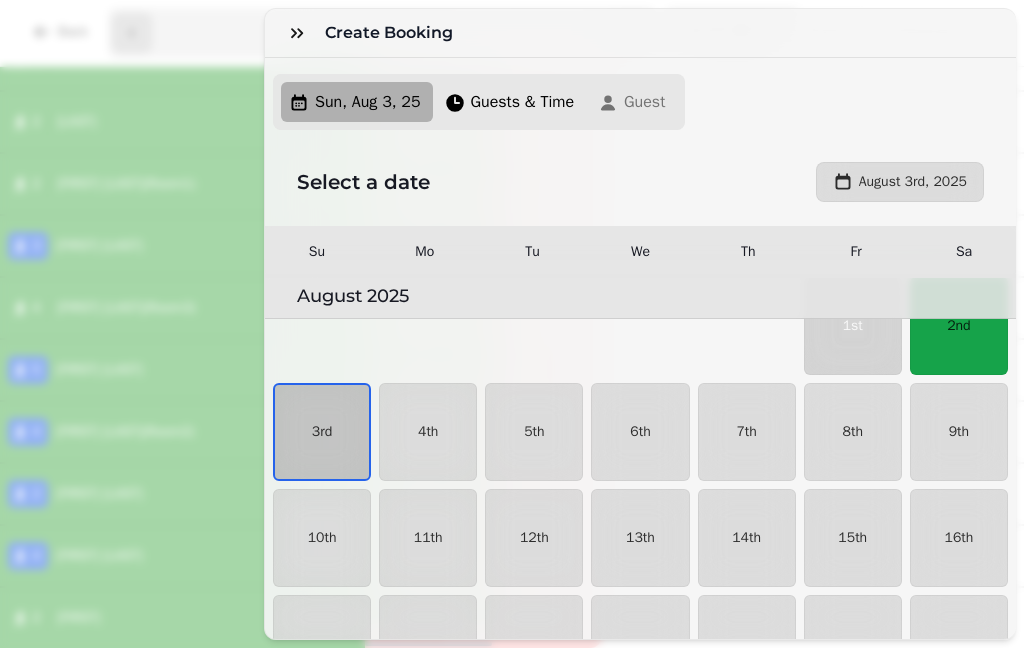 click on "3rd" at bounding box center (322, 432) 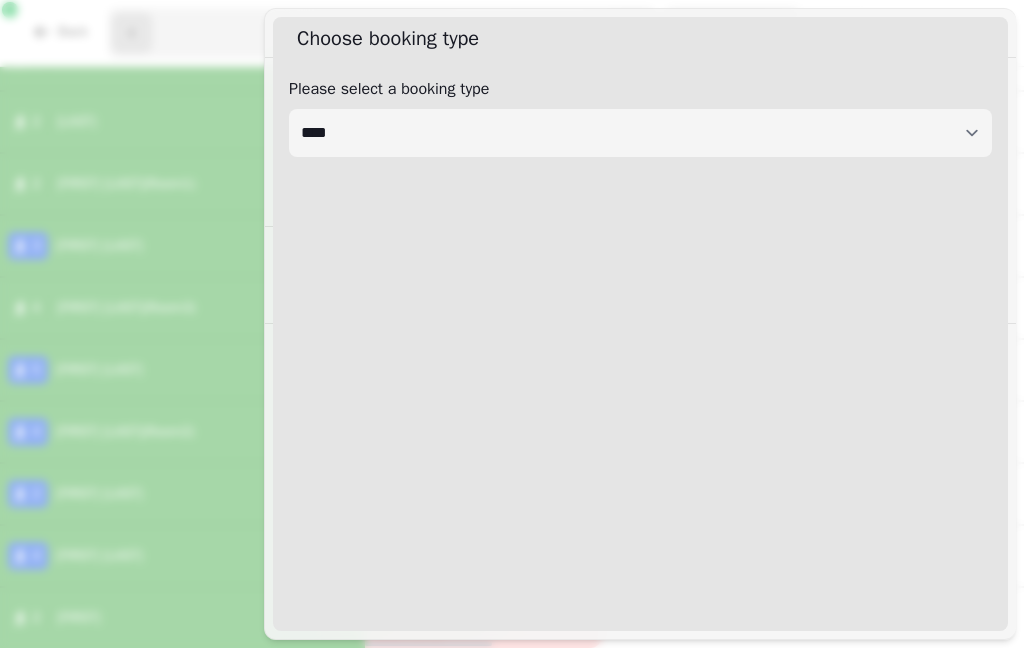 select on "****" 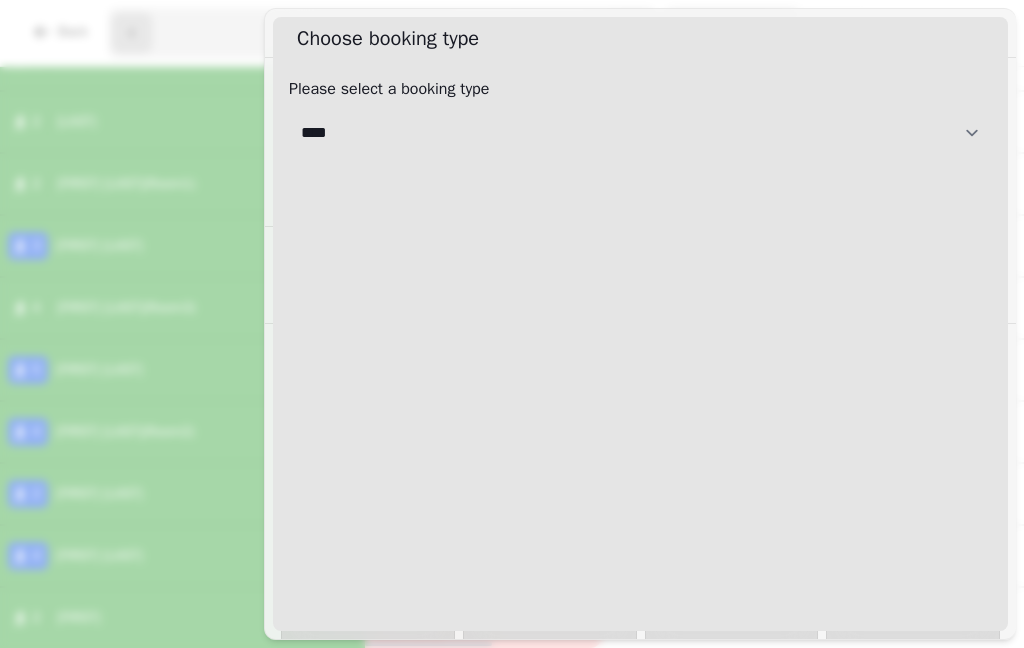 click on "**********" at bounding box center [640, 133] 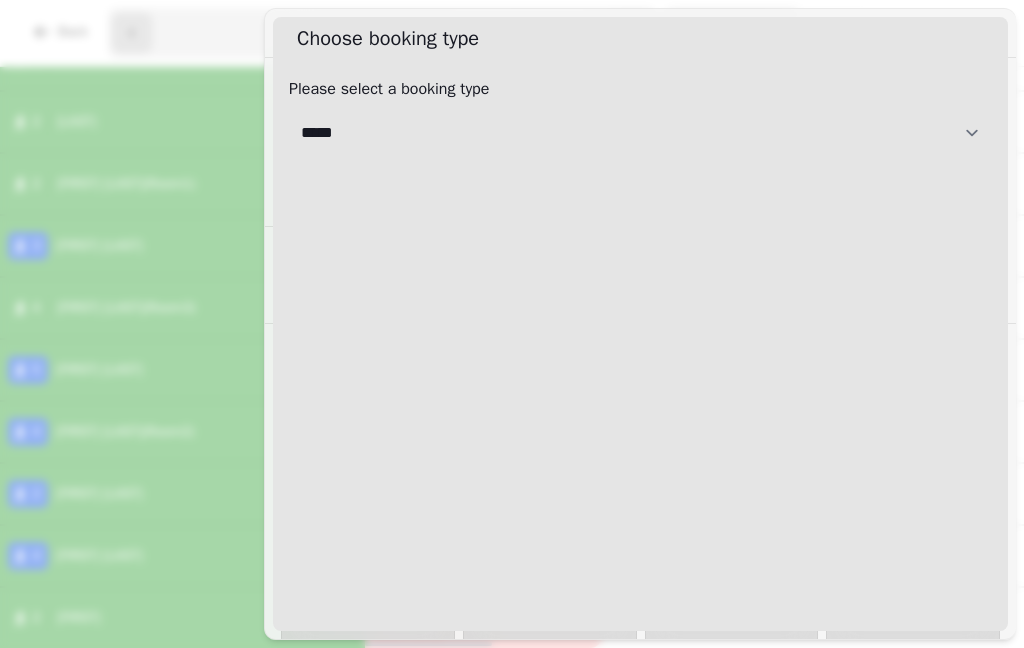 select on "**********" 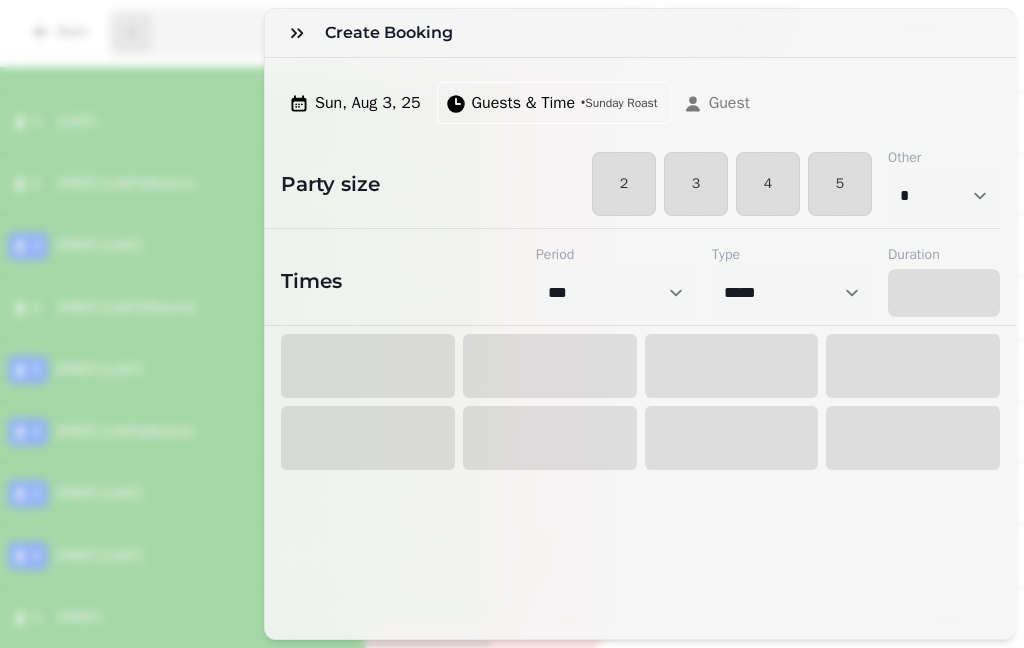 select on "****" 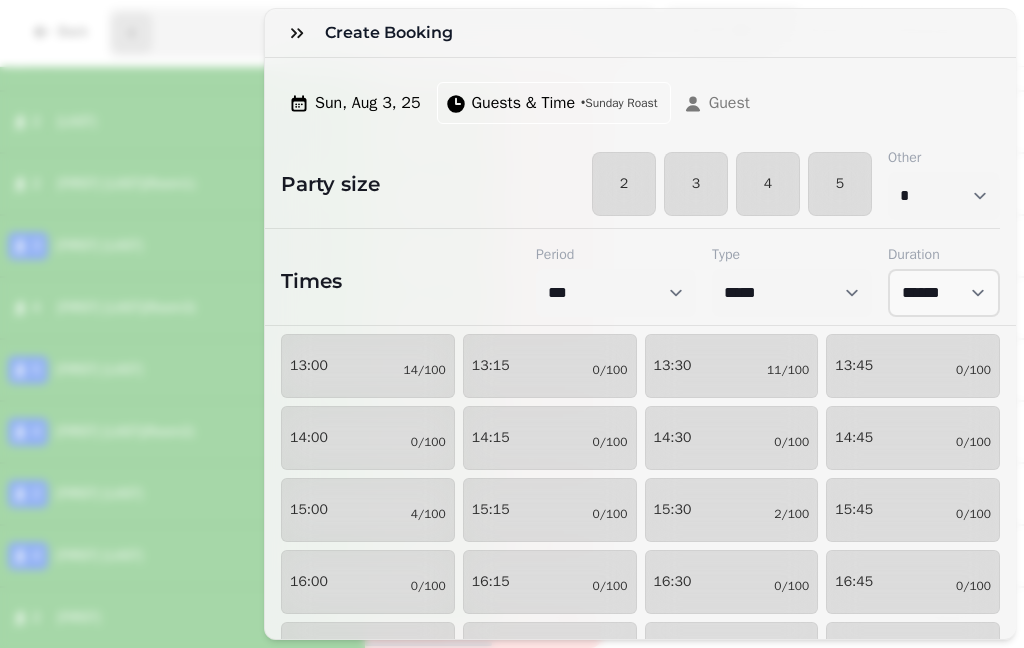 click on "13:30" at bounding box center [673, 366] 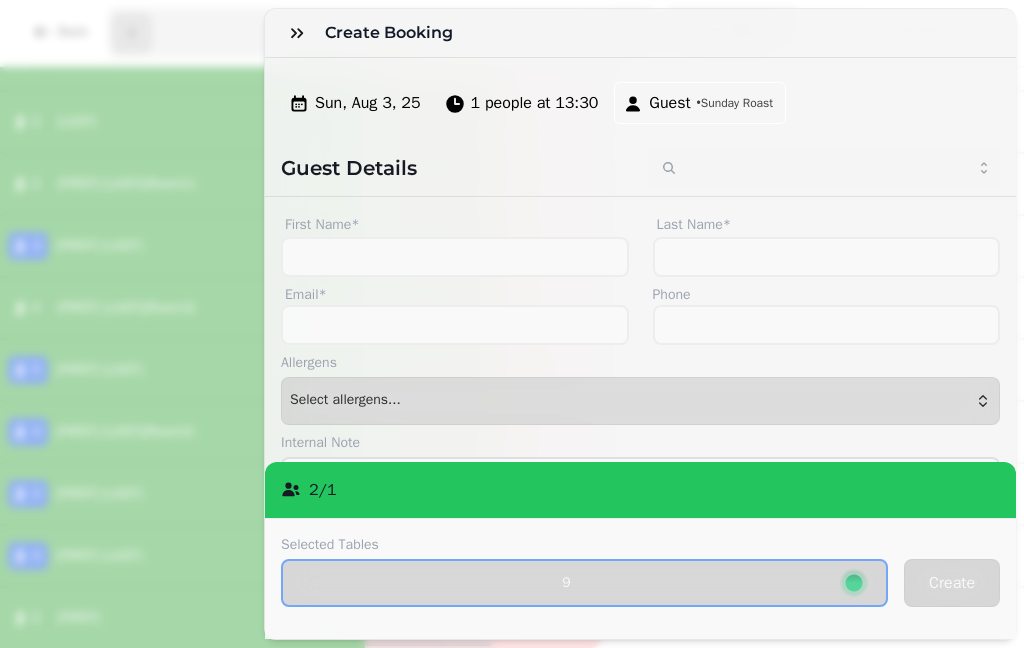 click on "1 people at 13:30" at bounding box center [535, 103] 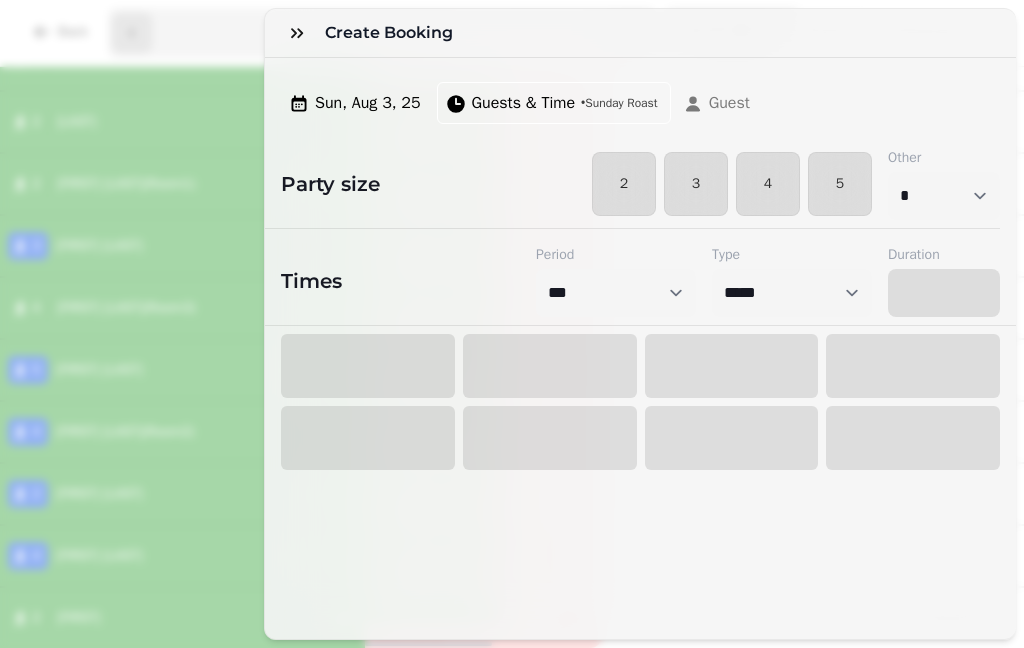 select on "****" 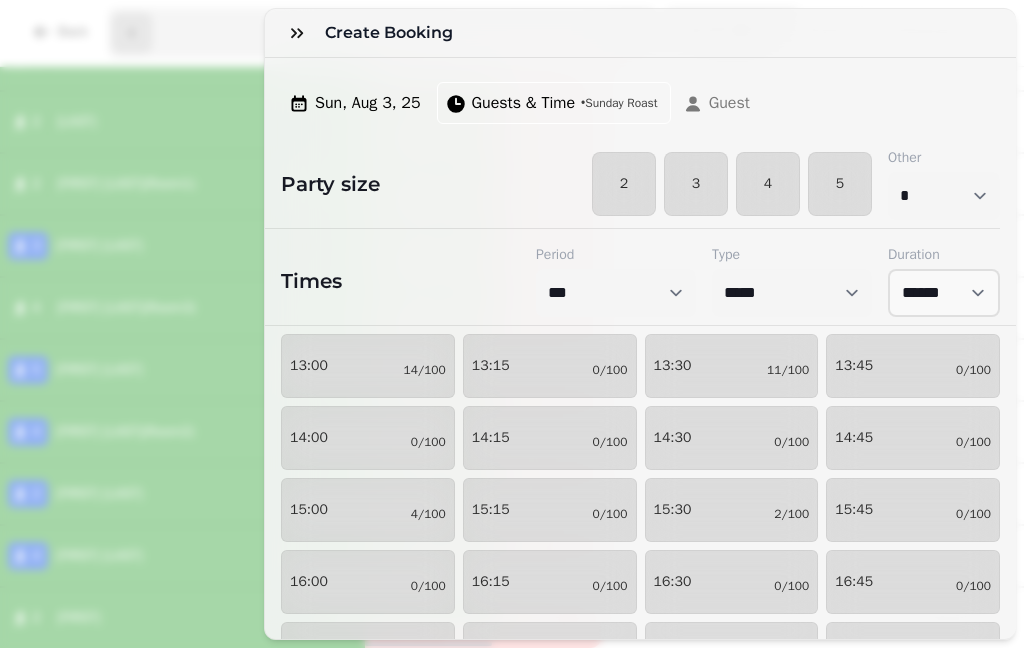 click on "2" at bounding box center (624, 184) 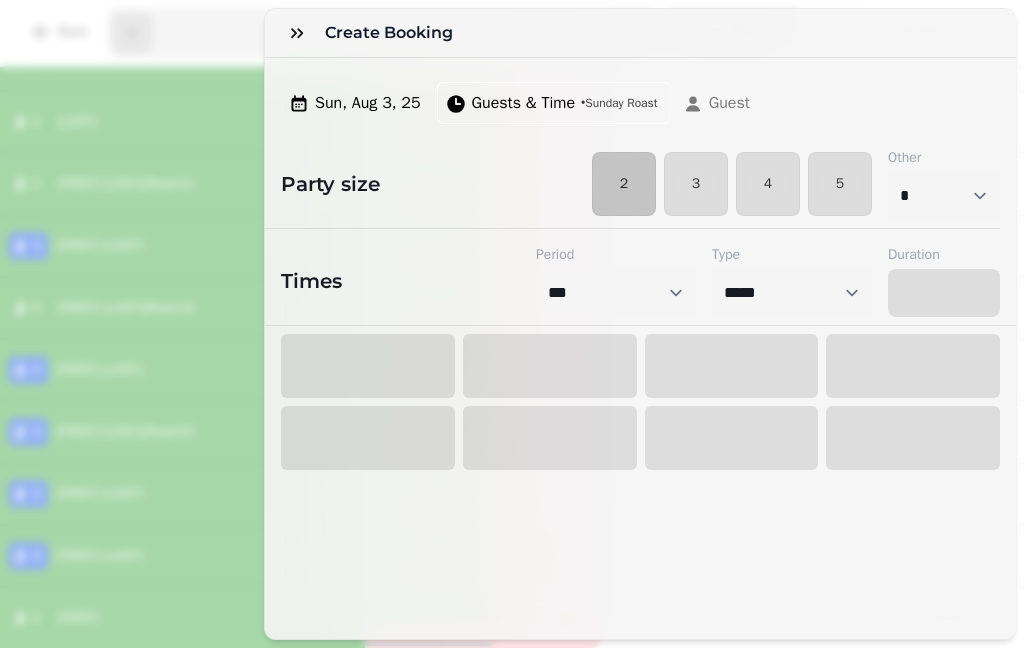 select on "****" 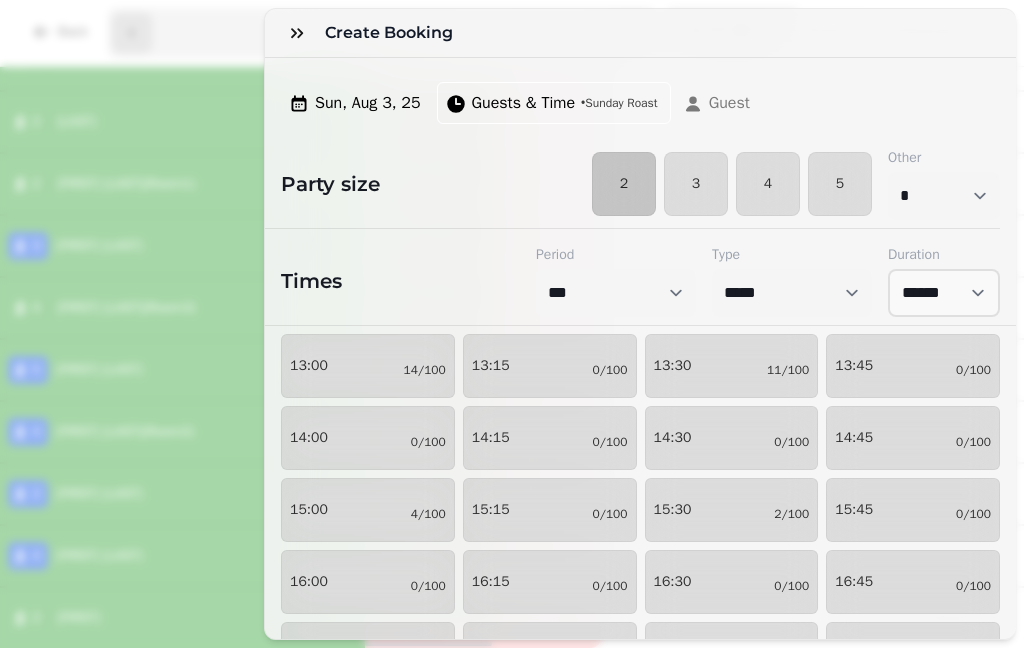 click on "13:30" at bounding box center (673, 366) 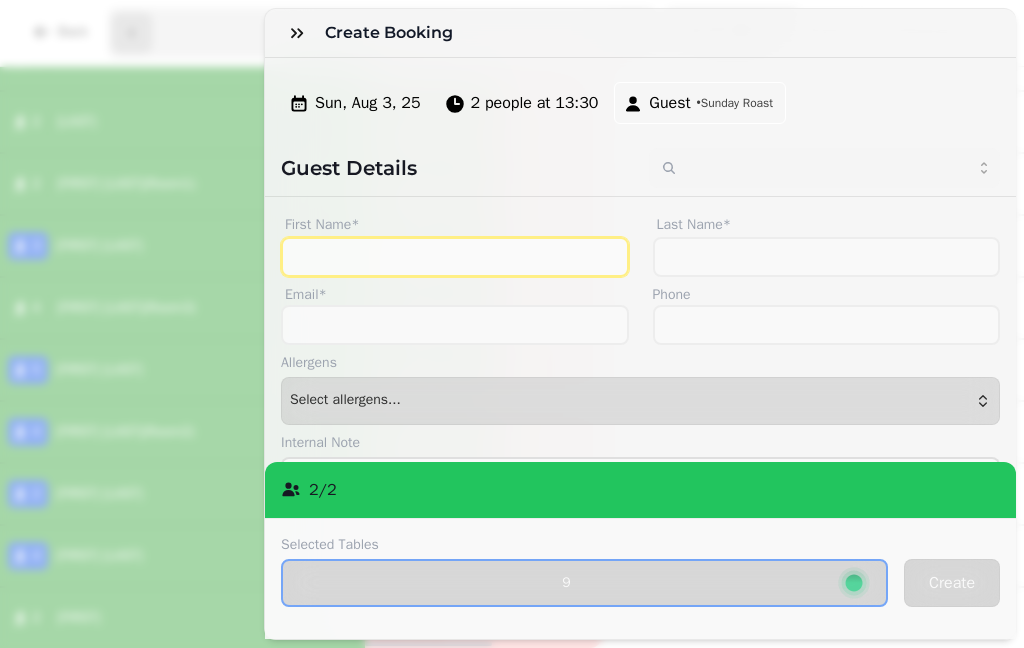 click on "First Name*" at bounding box center (455, 257) 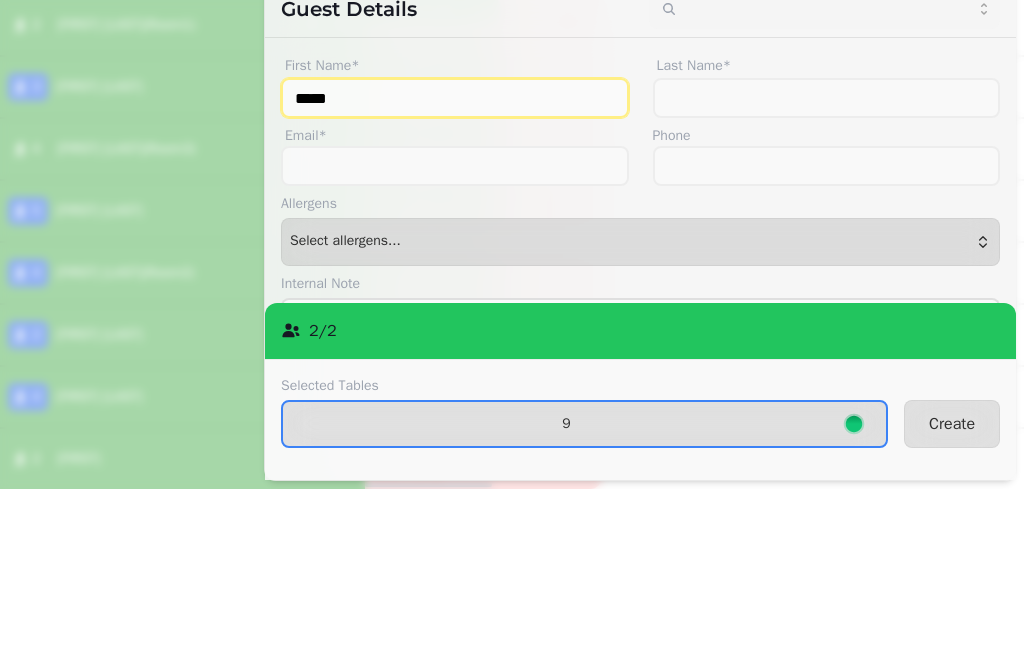 type on "*****" 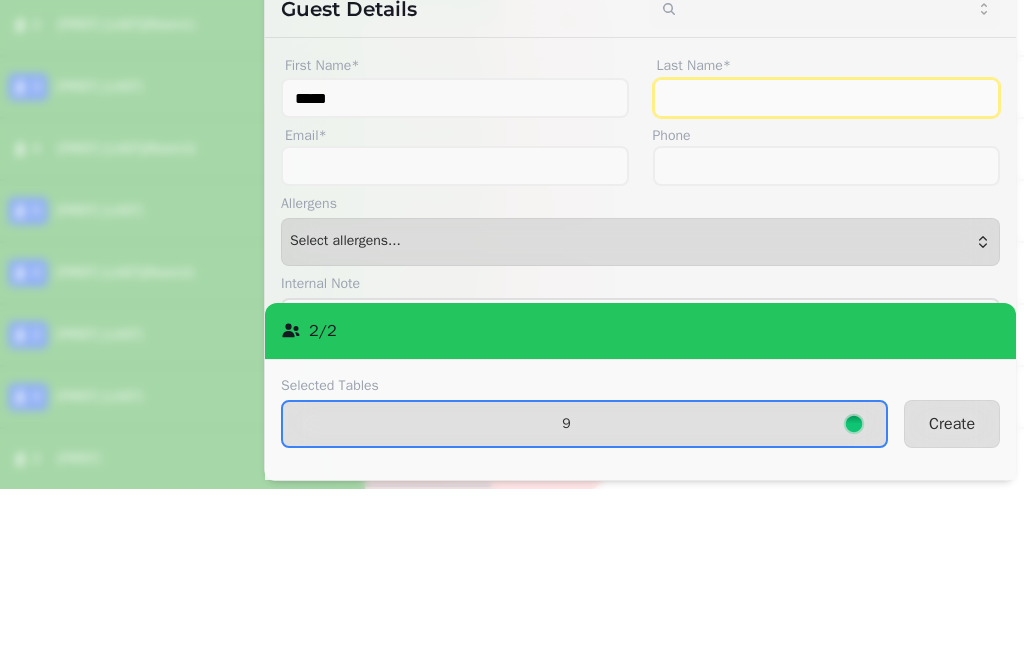 click on "Last Name*" at bounding box center (827, 257) 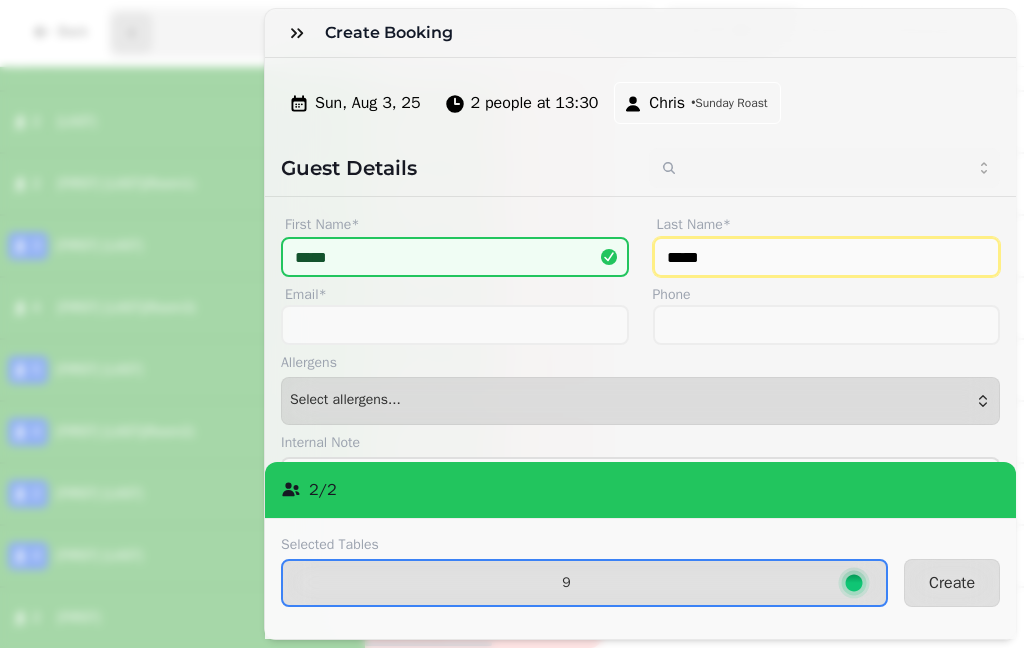 type on "*****" 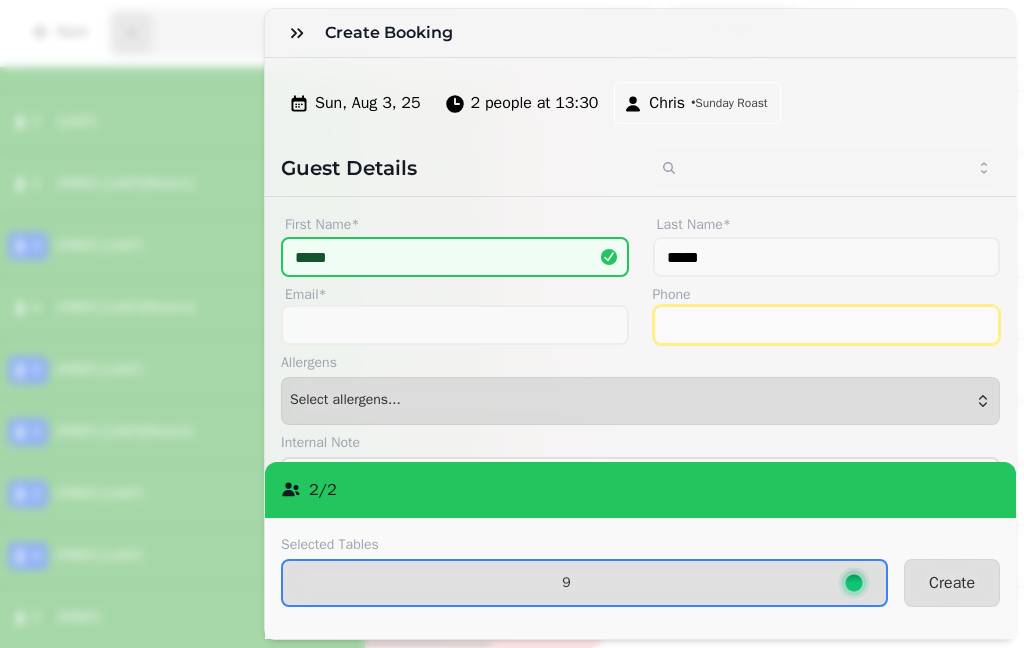 click on "Phone" at bounding box center [827, 325] 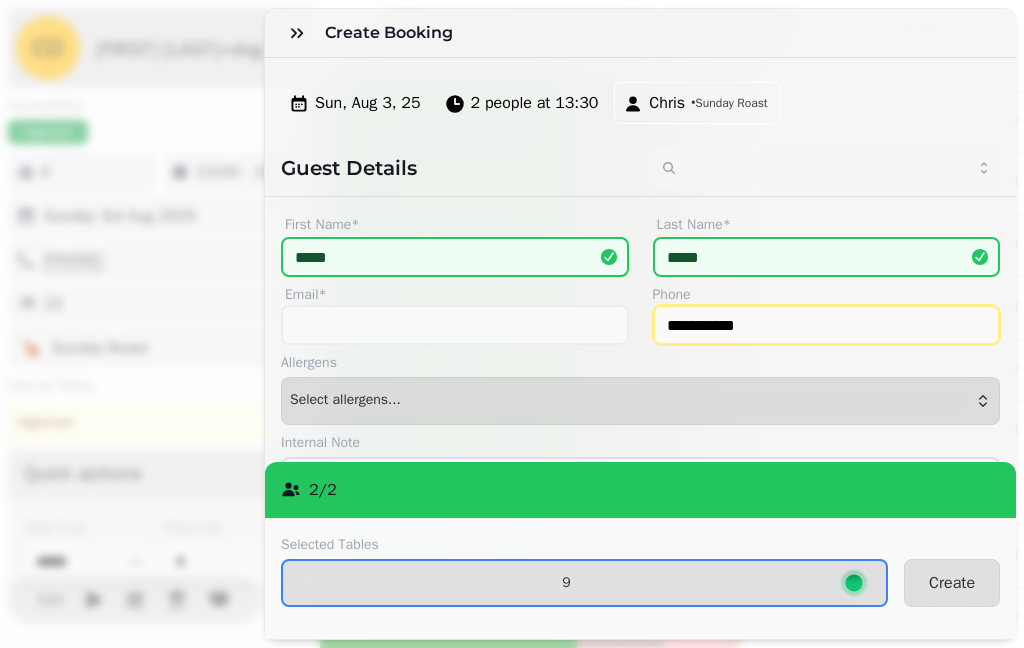type on "**********" 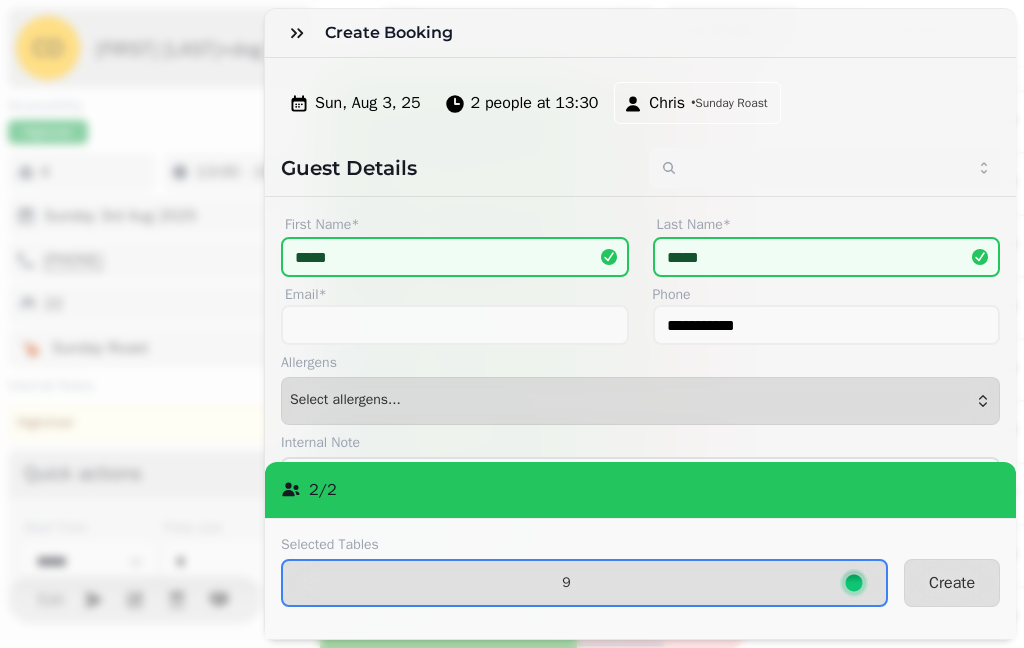 click on "Create" at bounding box center [952, 583] 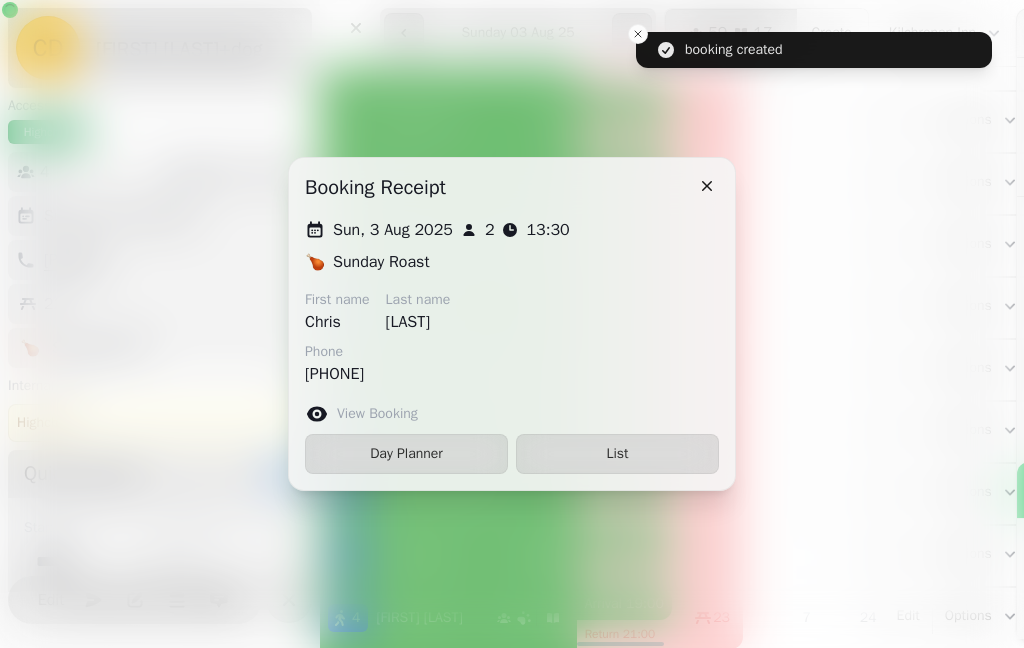scroll, scrollTop: 1034, scrollLeft: 0, axis: vertical 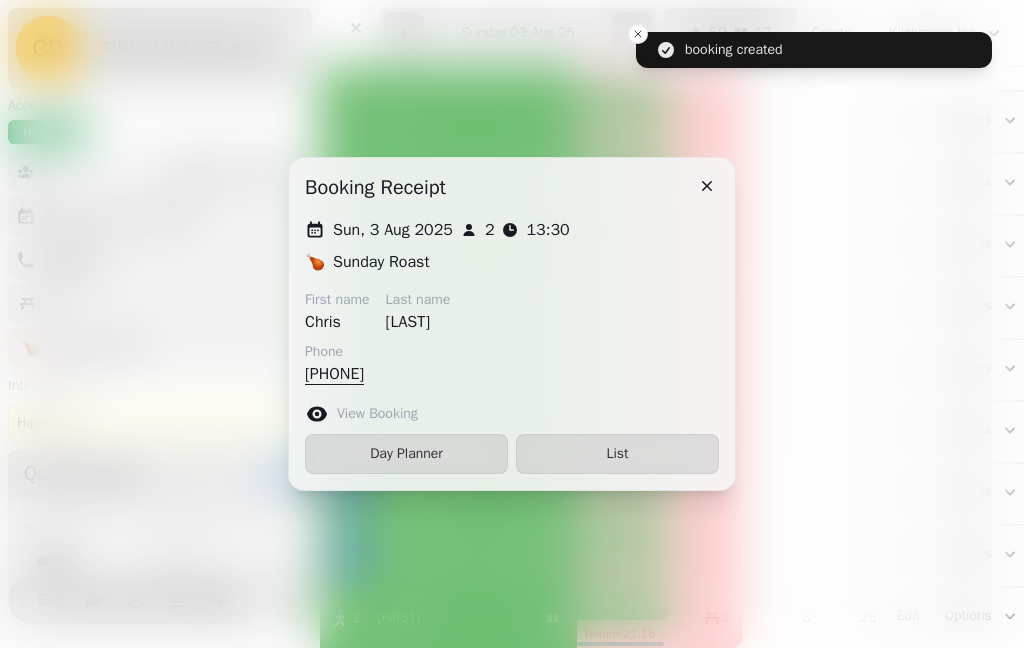 click 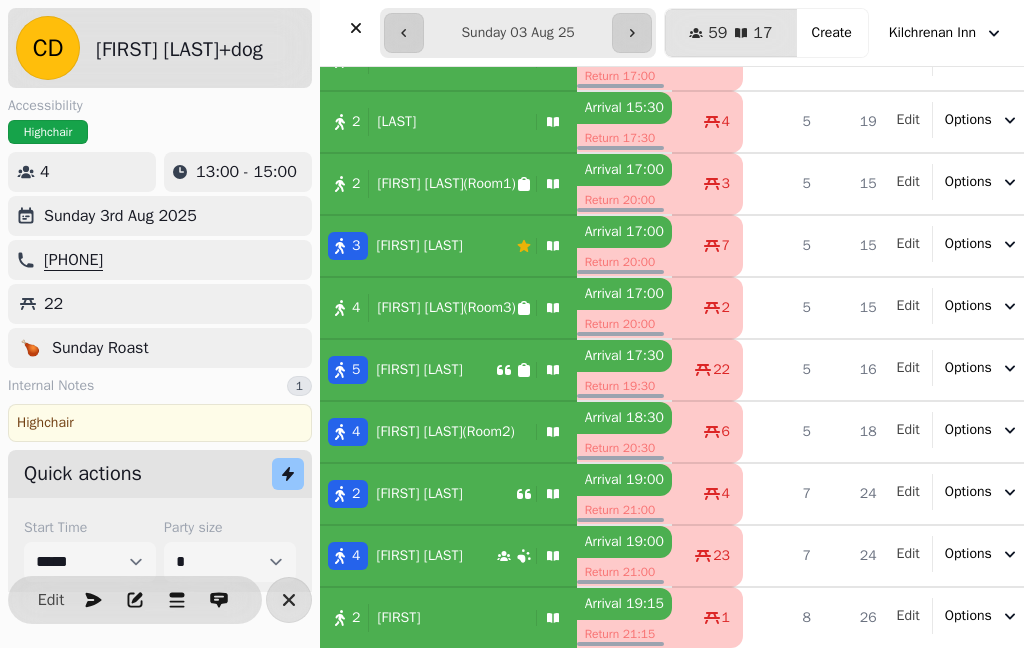 click at bounding box center (356, 28) 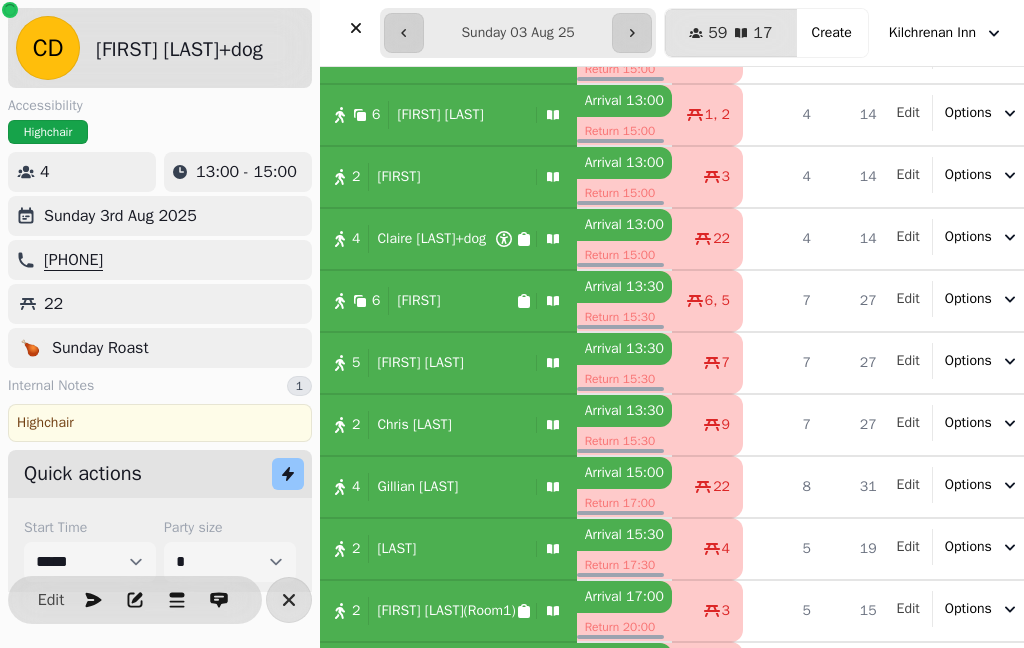 scroll, scrollTop: 160, scrollLeft: 0, axis: vertical 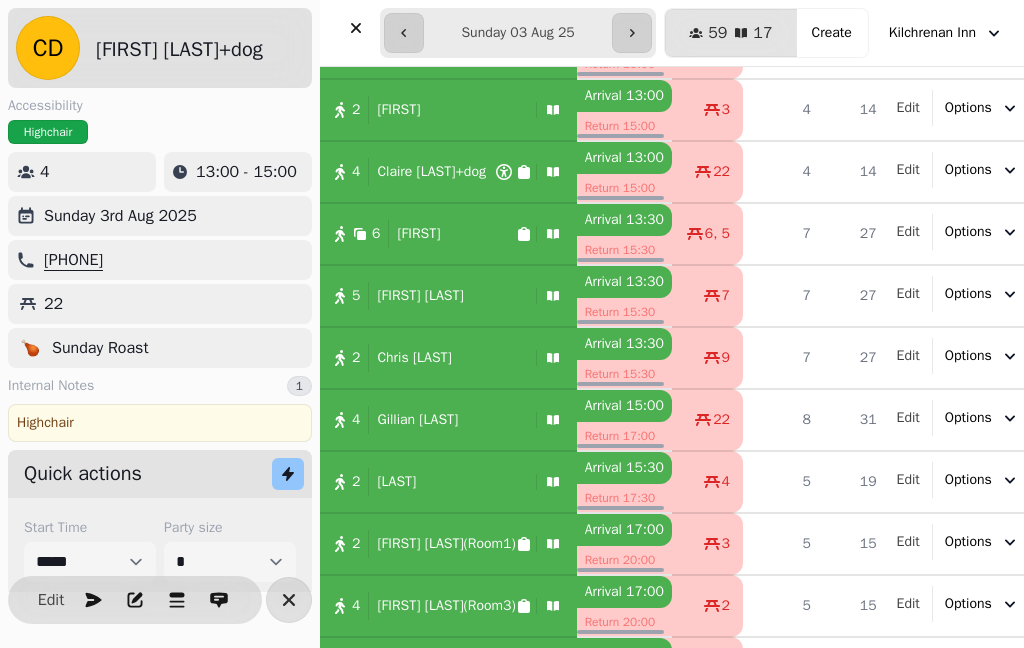 click 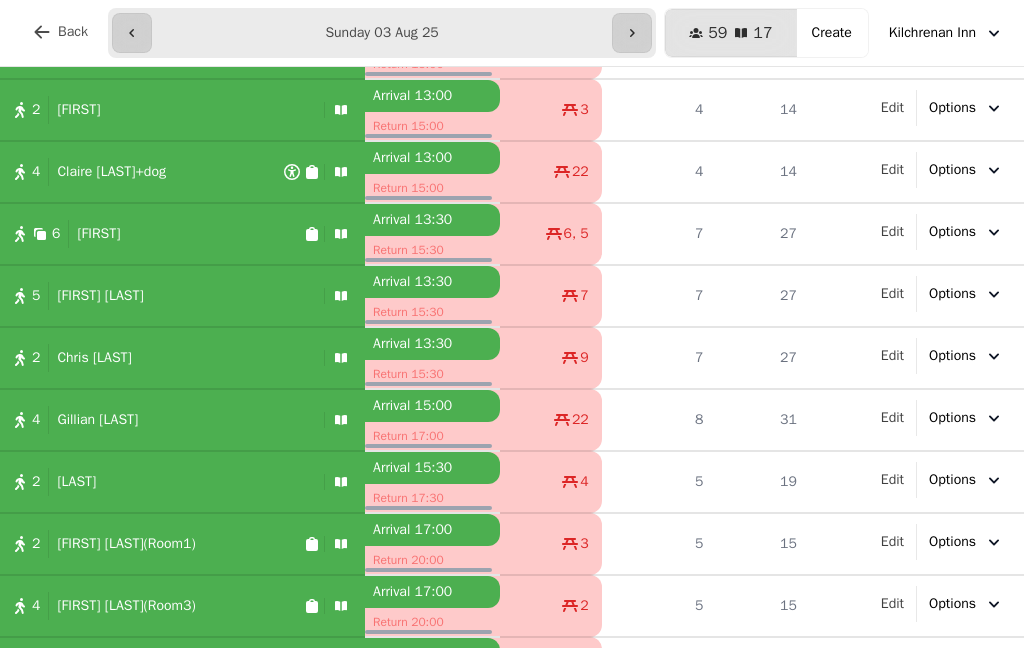 click 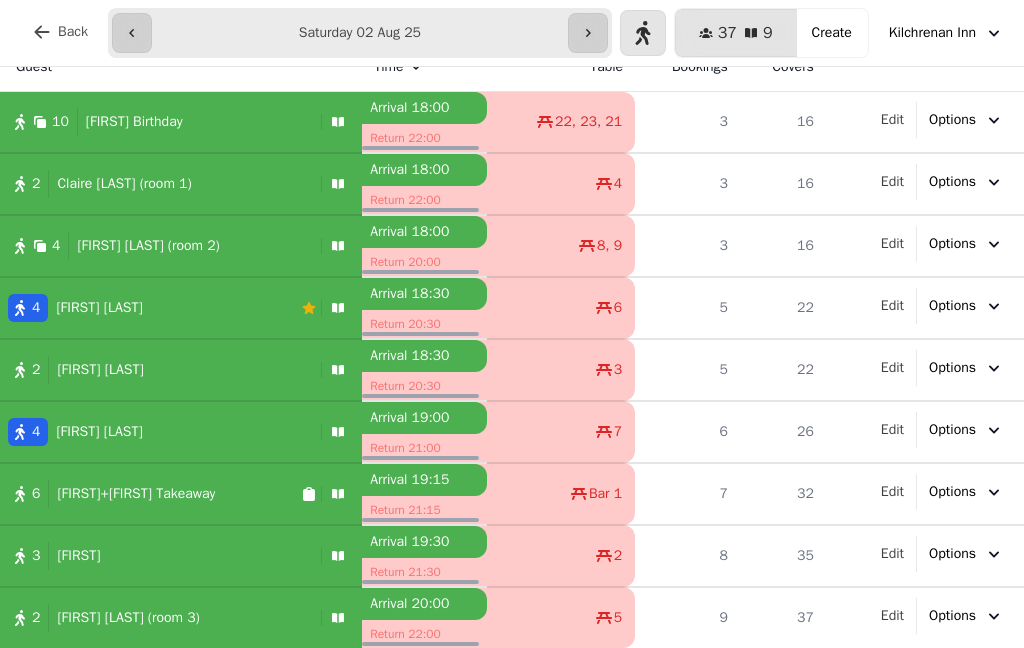 scroll, scrollTop: 24, scrollLeft: 0, axis: vertical 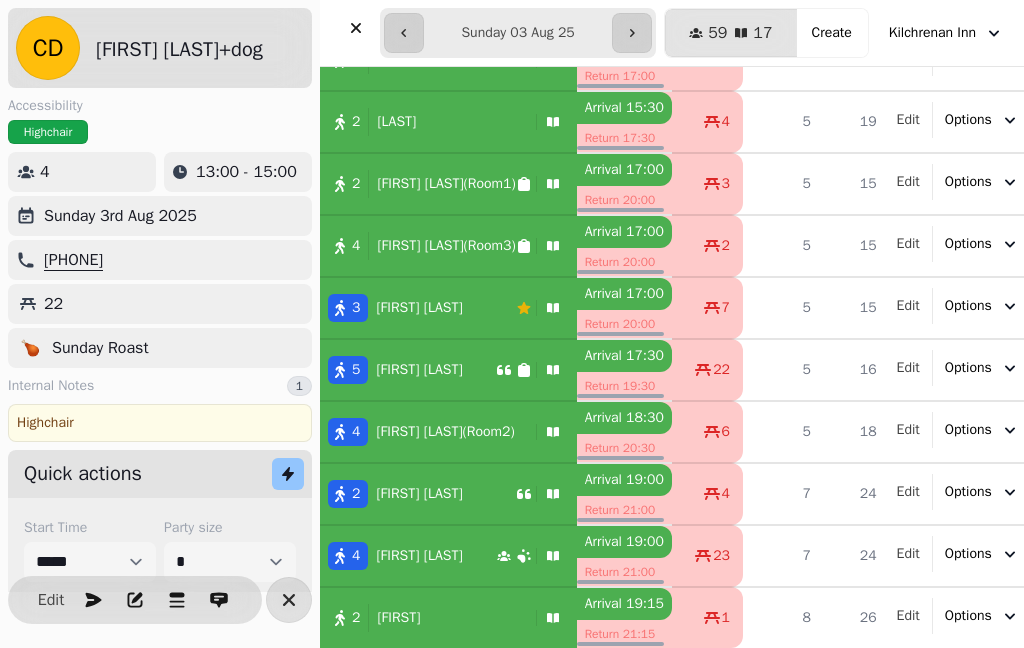 click at bounding box center (356, 28) 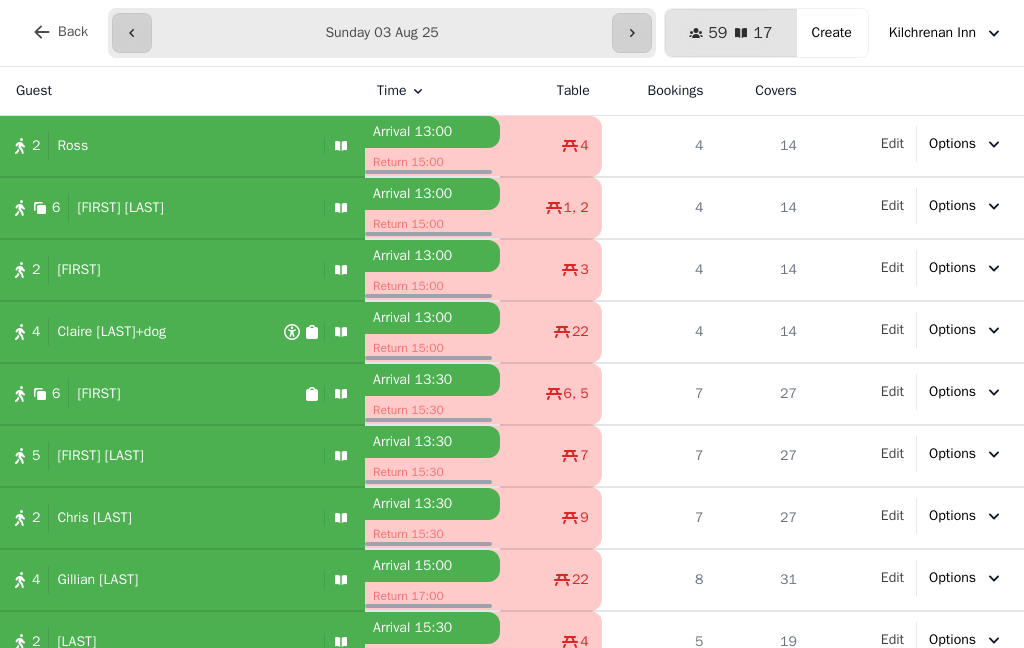 scroll, scrollTop: 0, scrollLeft: 0, axis: both 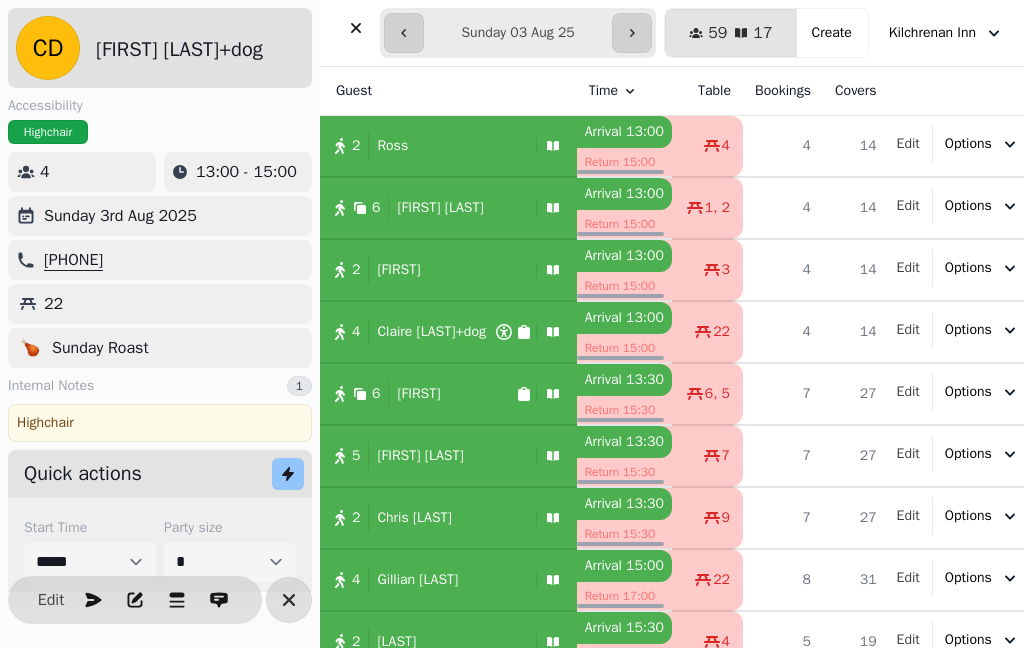 click 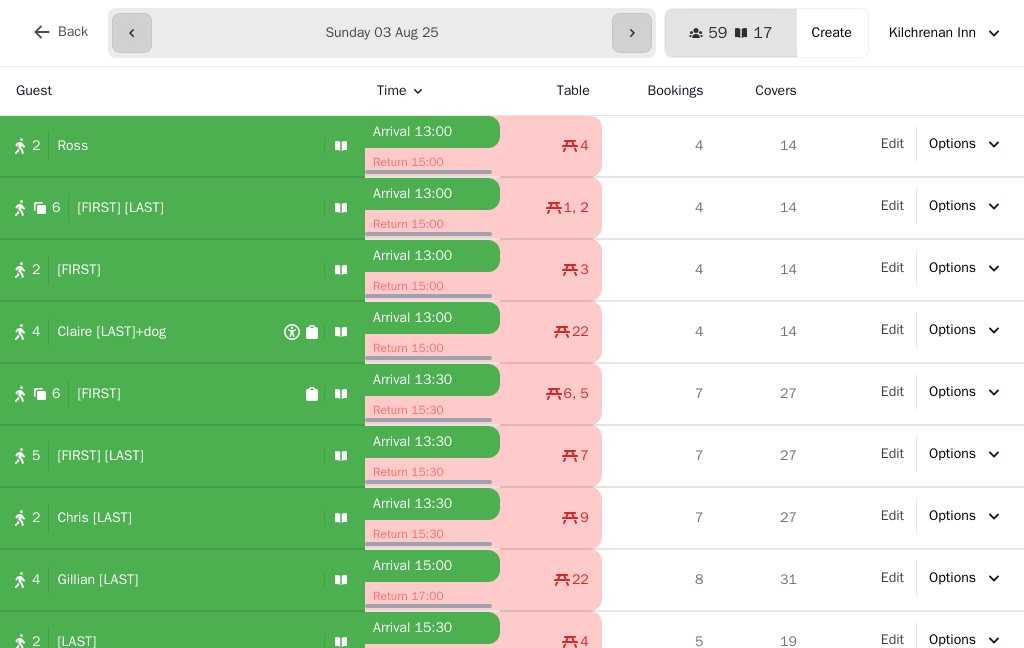 click 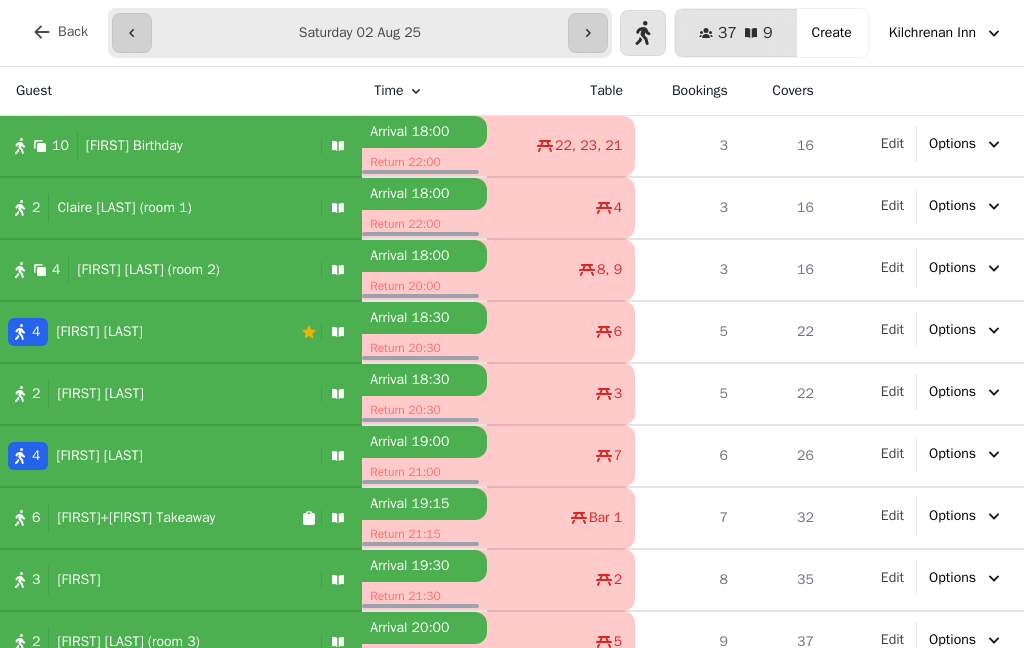 click at bounding box center (132, 33) 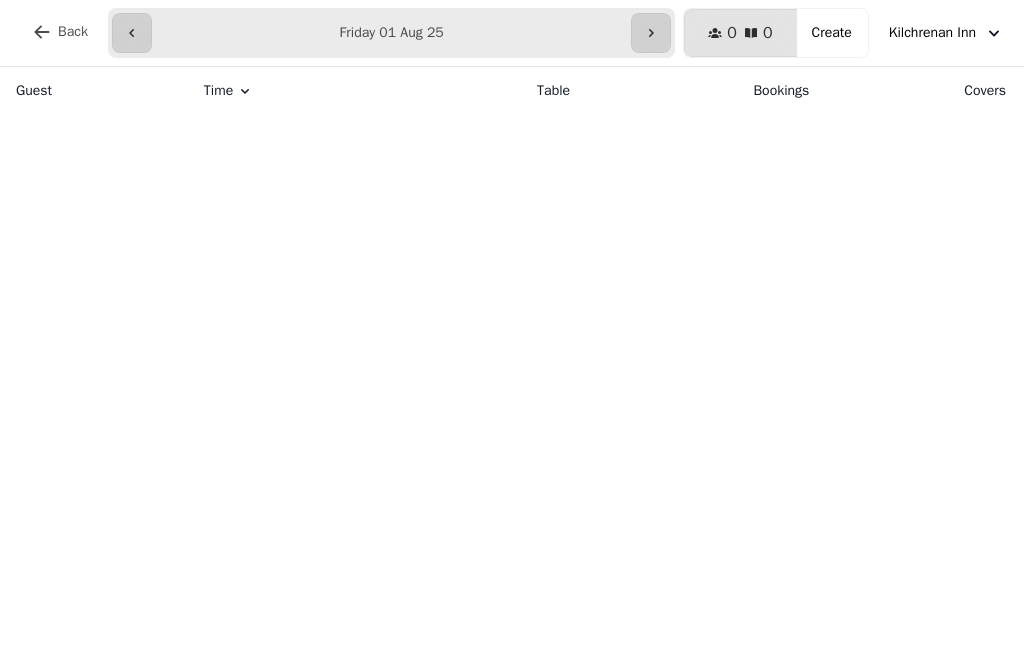 click 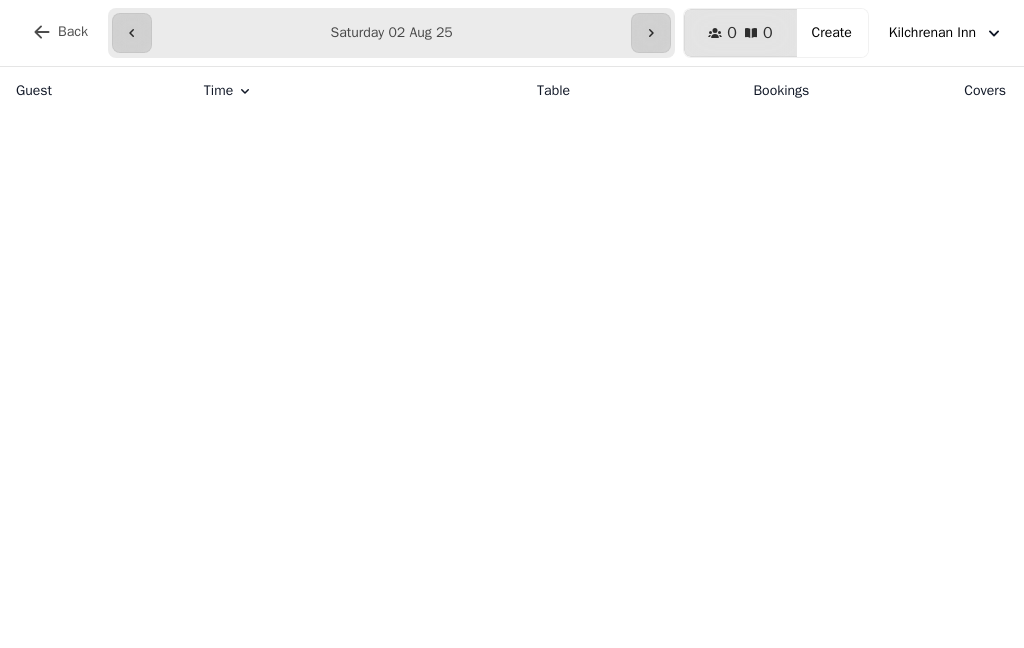 type on "**********" 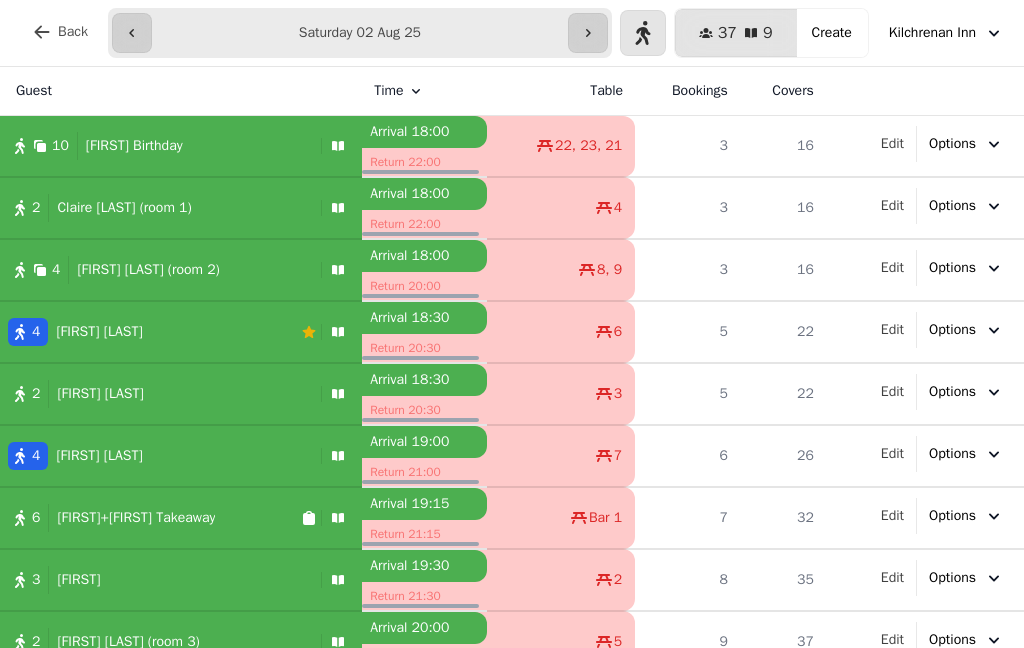 click 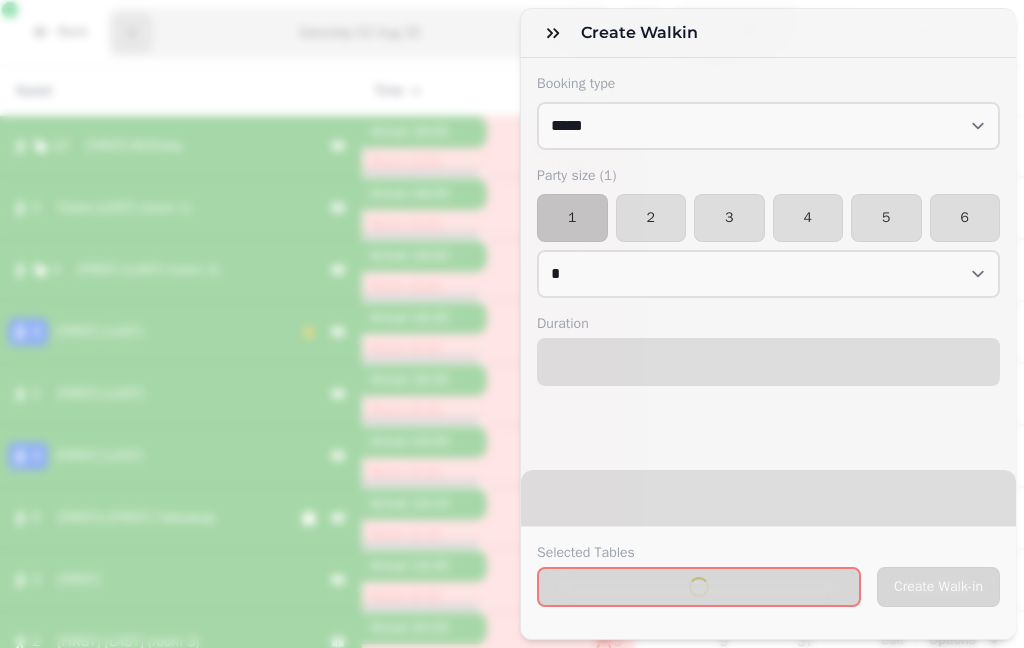 select on "****" 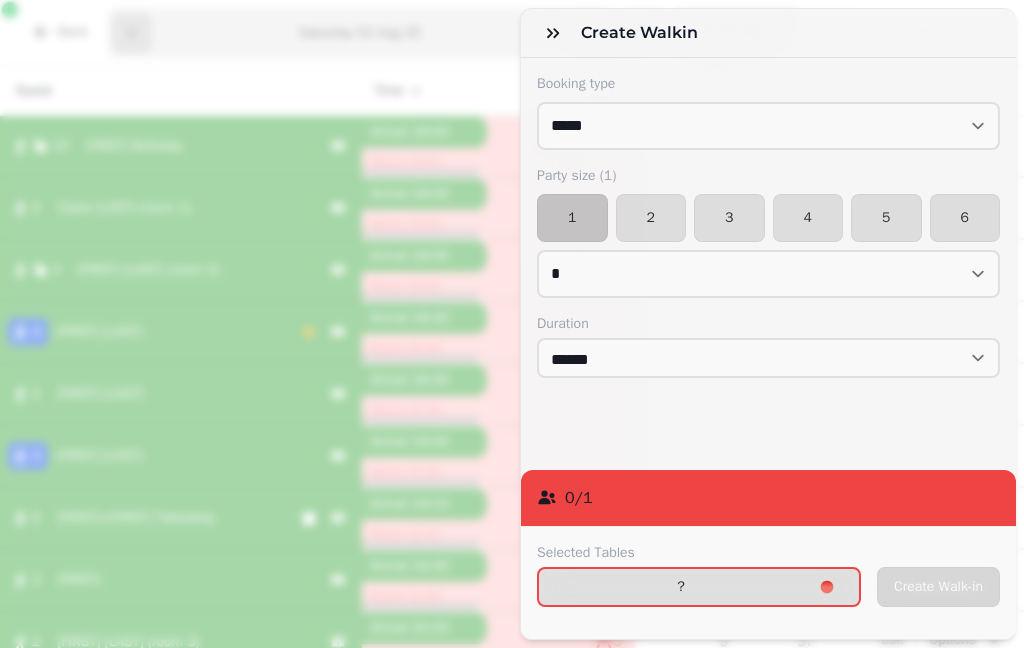 click on "5" at bounding box center (886, 218) 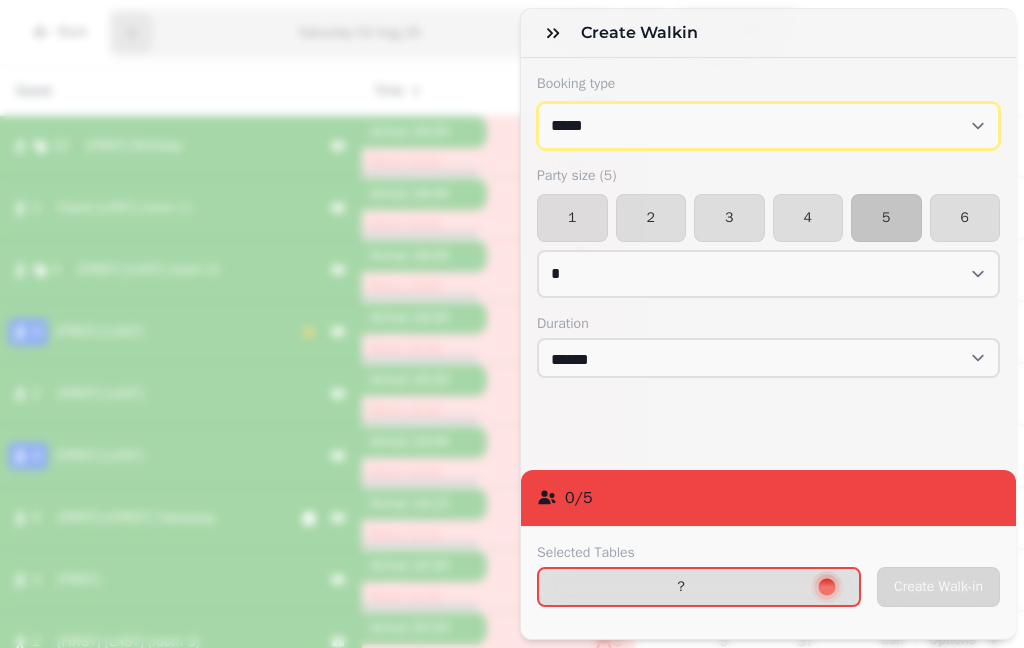 click on "**********" at bounding box center [768, 126] 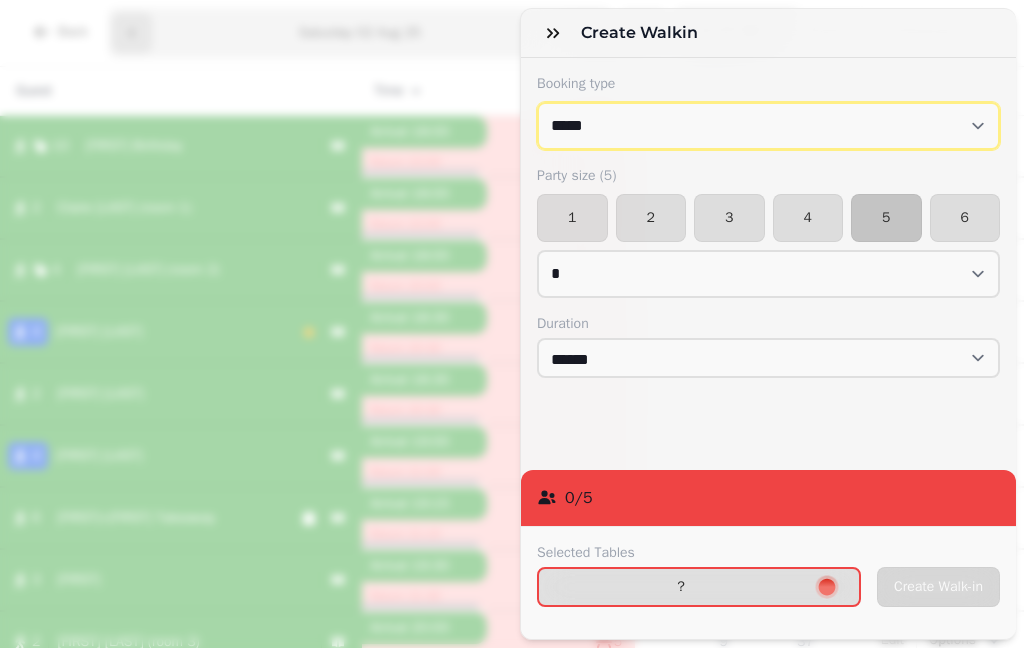 select on "**********" 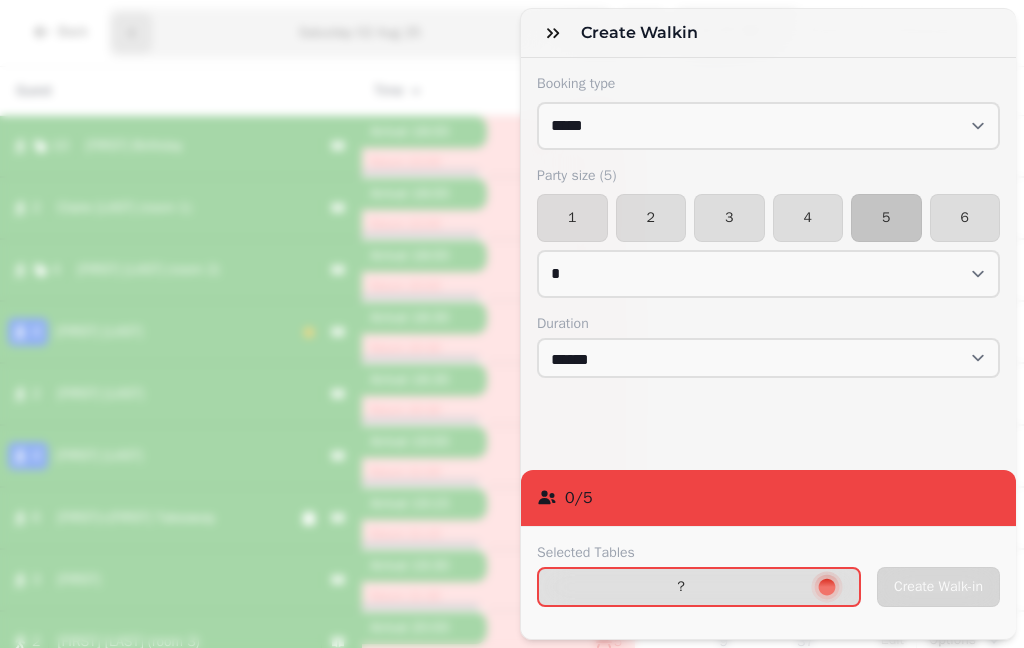 click on "?" at bounding box center [699, 587] 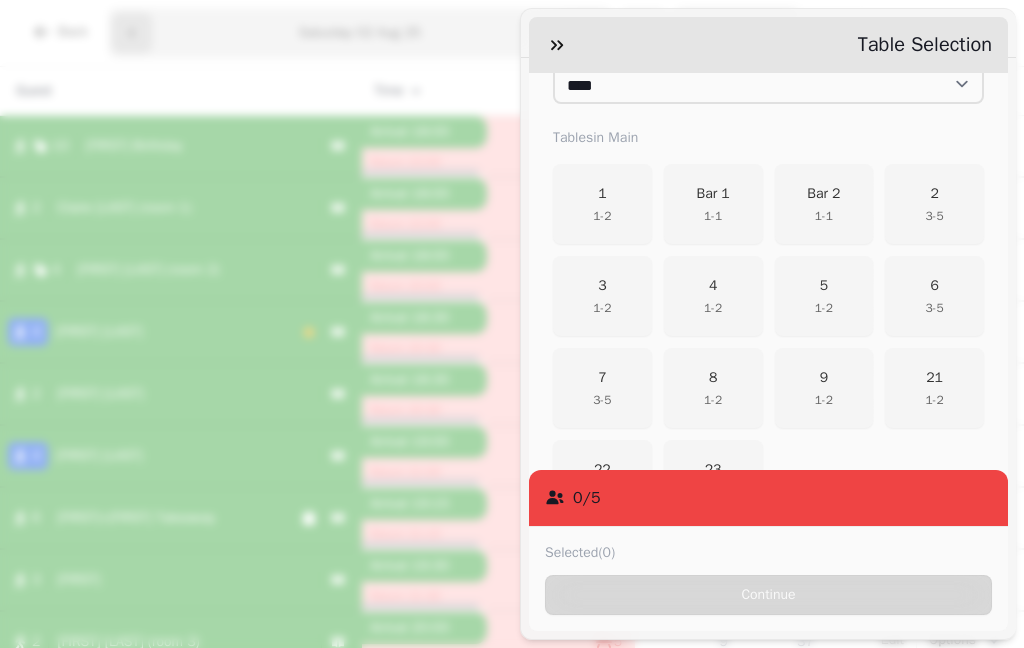 scroll, scrollTop: 352, scrollLeft: 0, axis: vertical 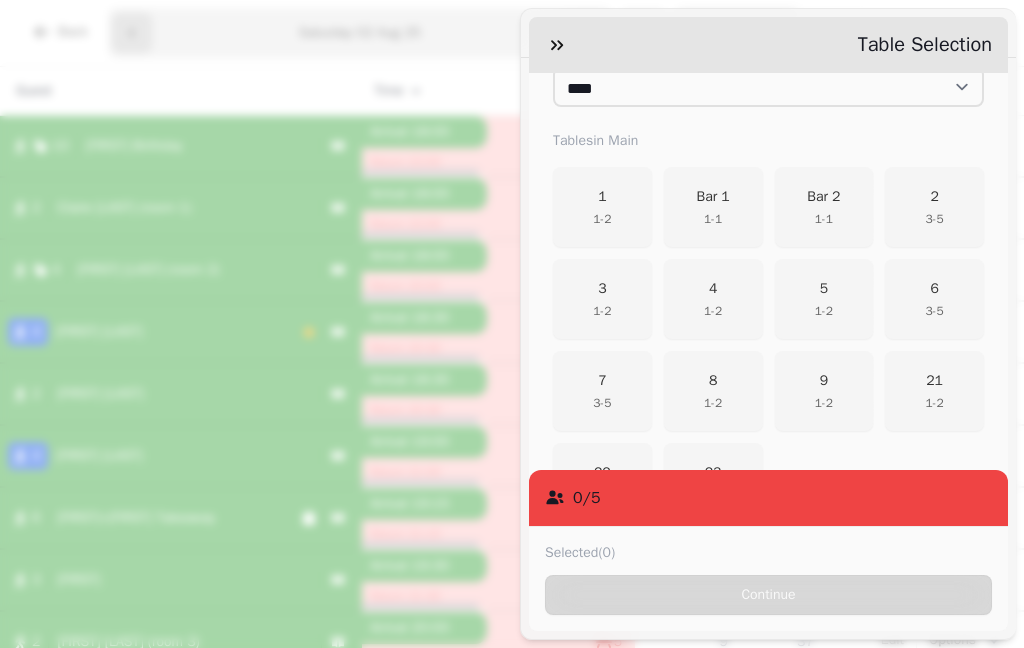 click on "2" at bounding box center (935, 197) 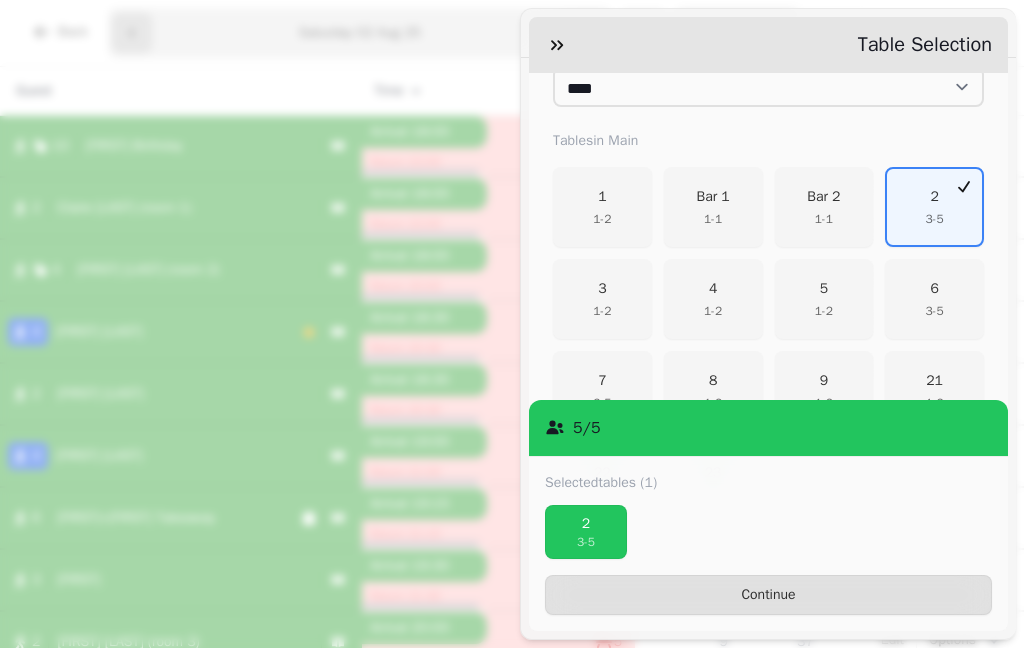 click on "Continue" at bounding box center (768, 595) 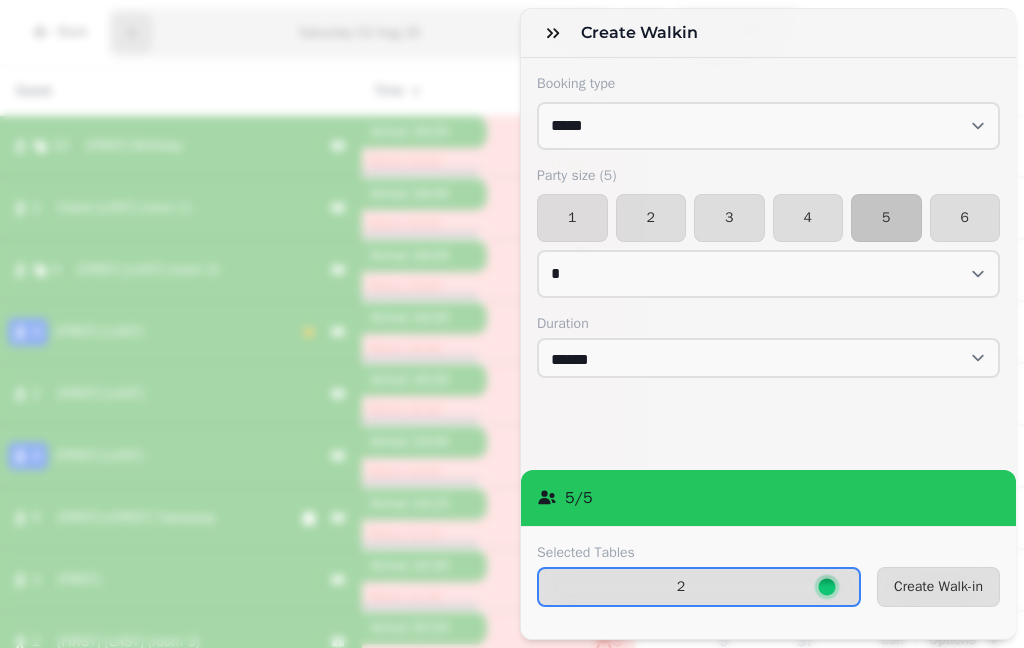 click on "Create Walk-in" at bounding box center (938, 587) 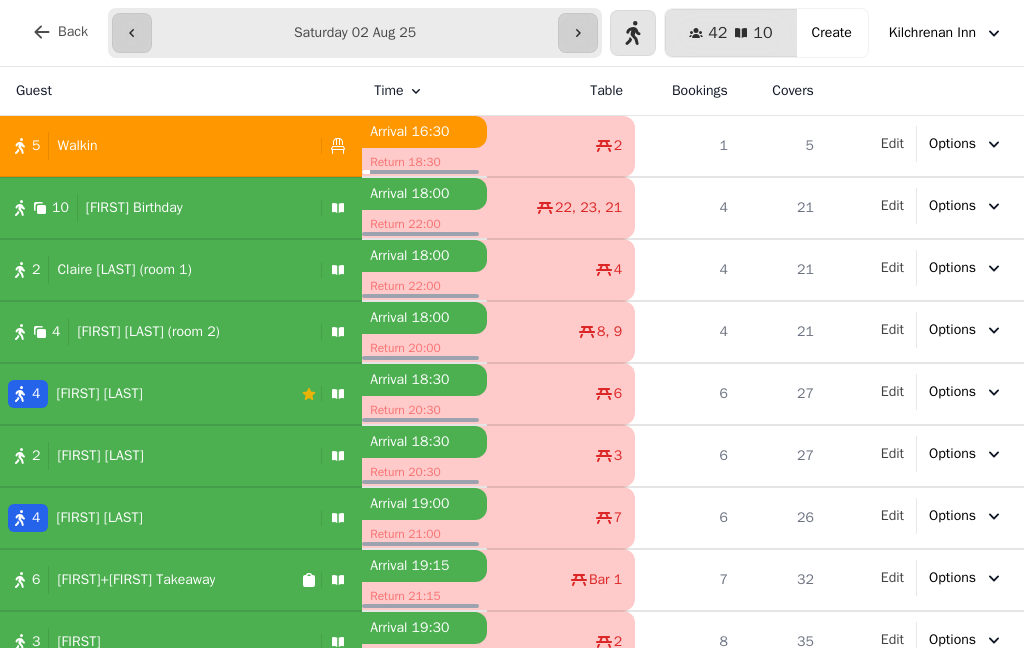 scroll, scrollTop: 0, scrollLeft: 0, axis: both 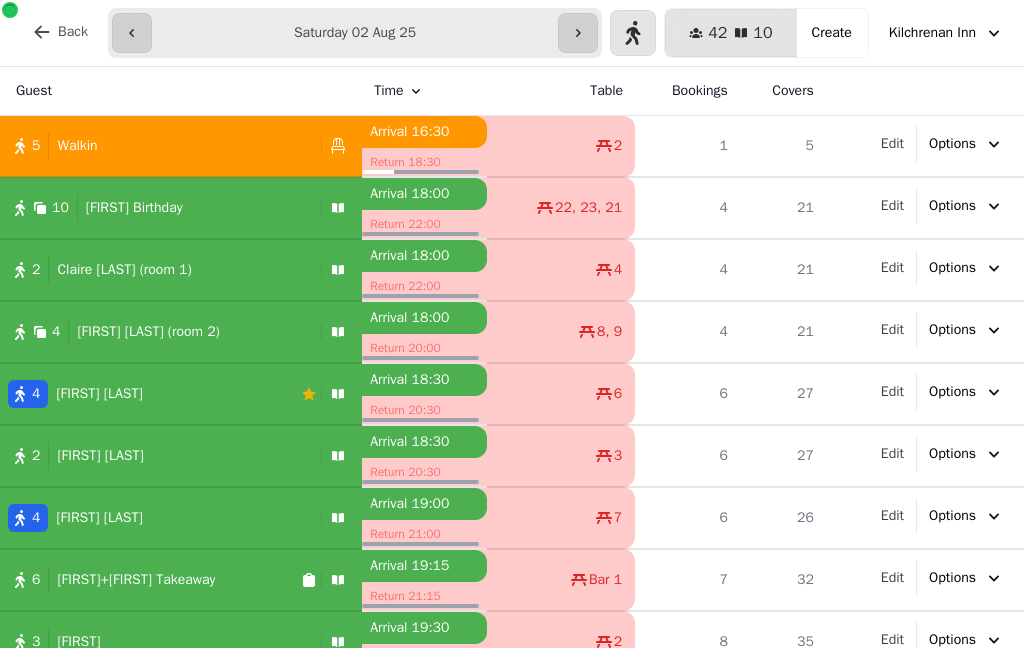 click 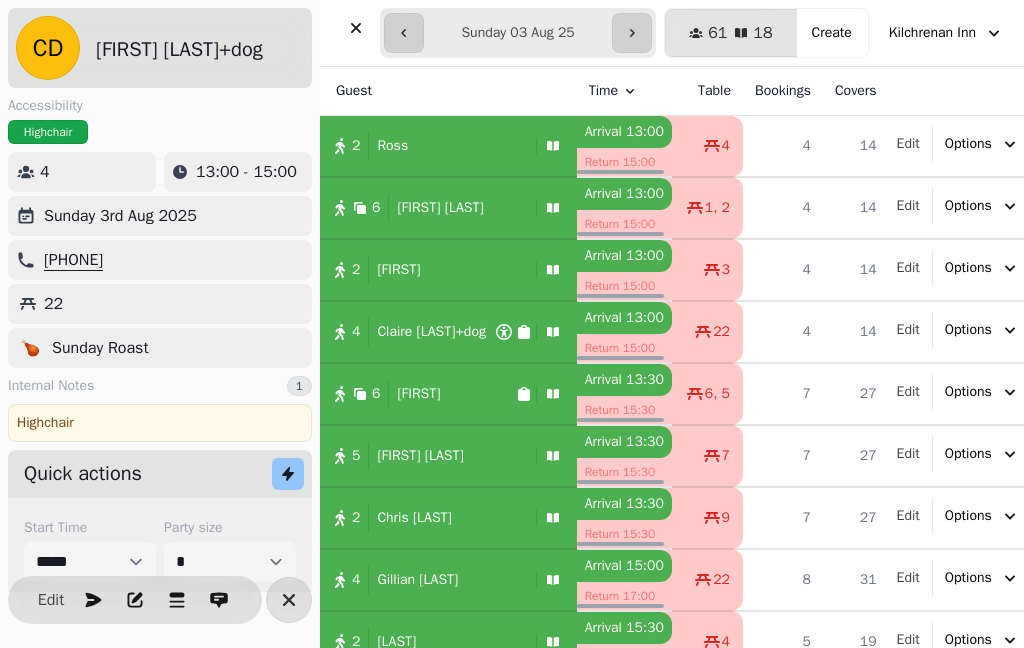 scroll, scrollTop: 582, scrollLeft: 0, axis: vertical 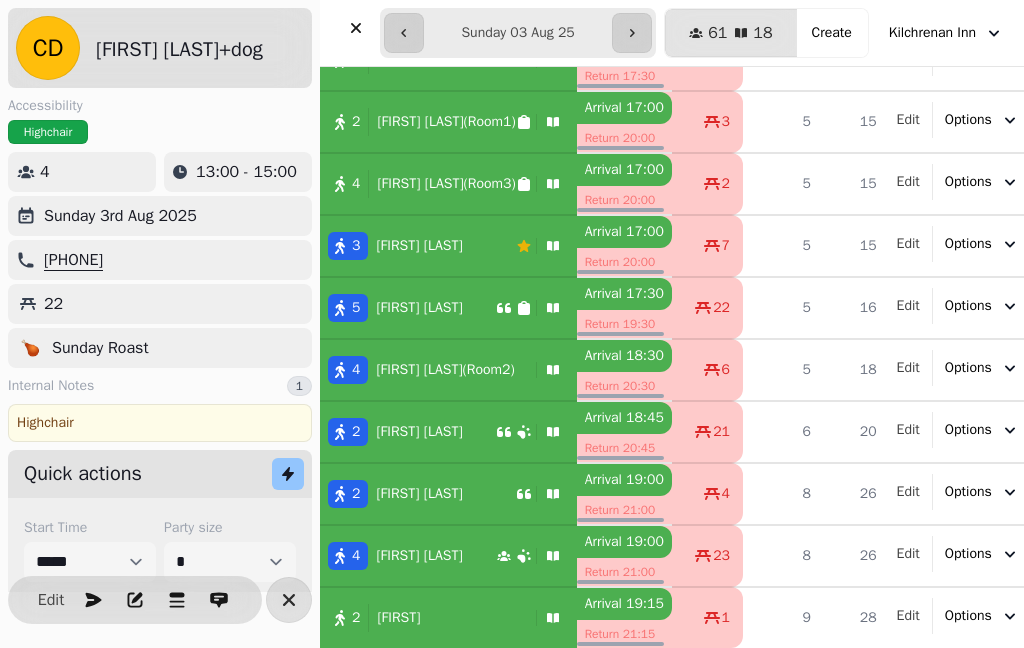 click 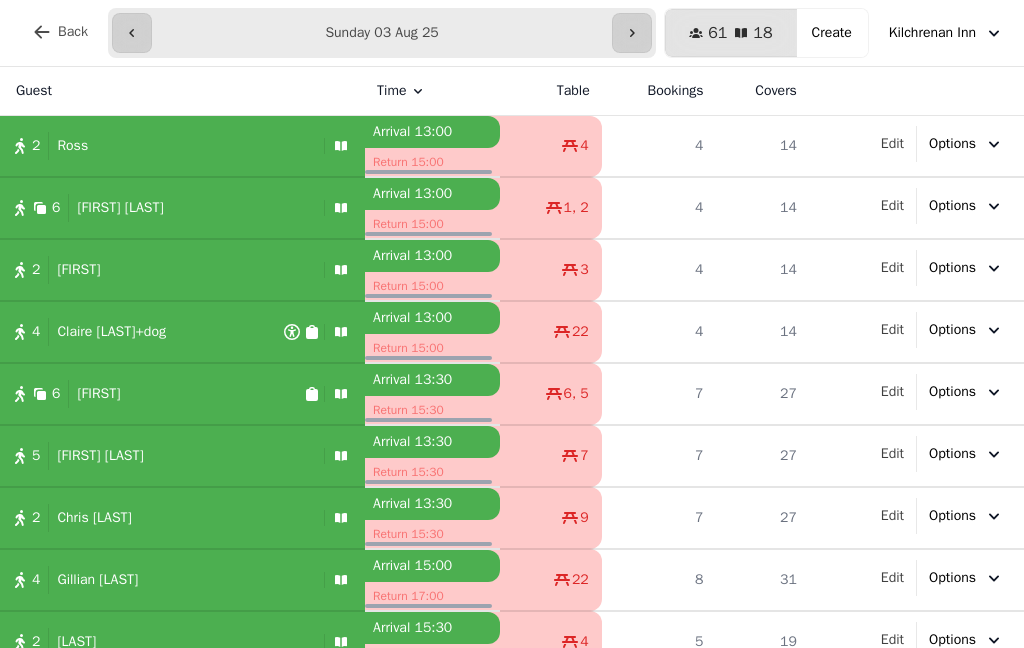 scroll, scrollTop: 0, scrollLeft: 0, axis: both 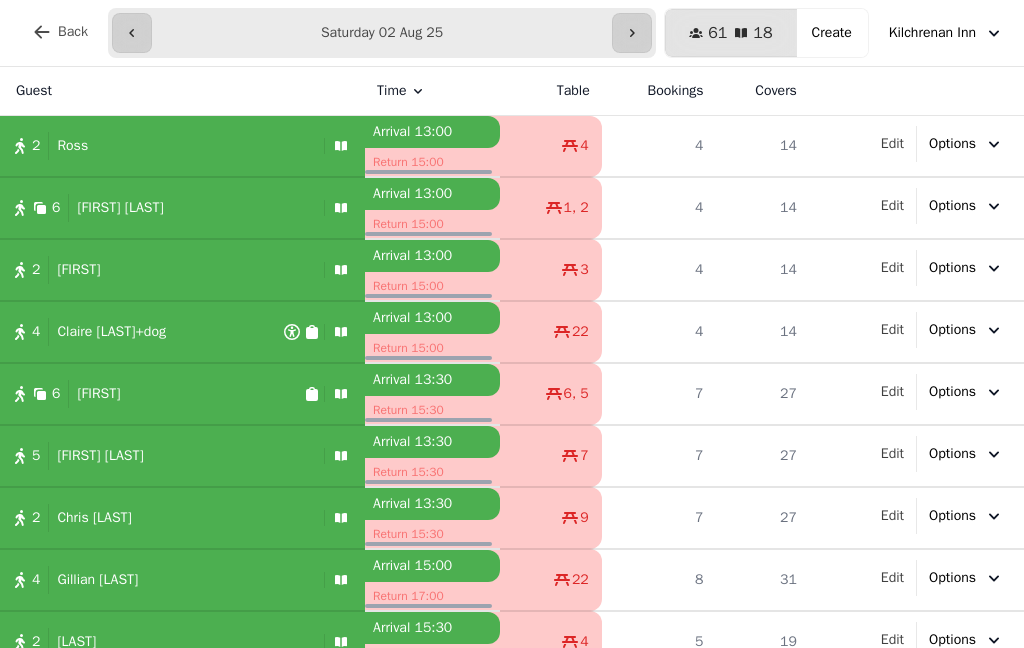 type on "**********" 